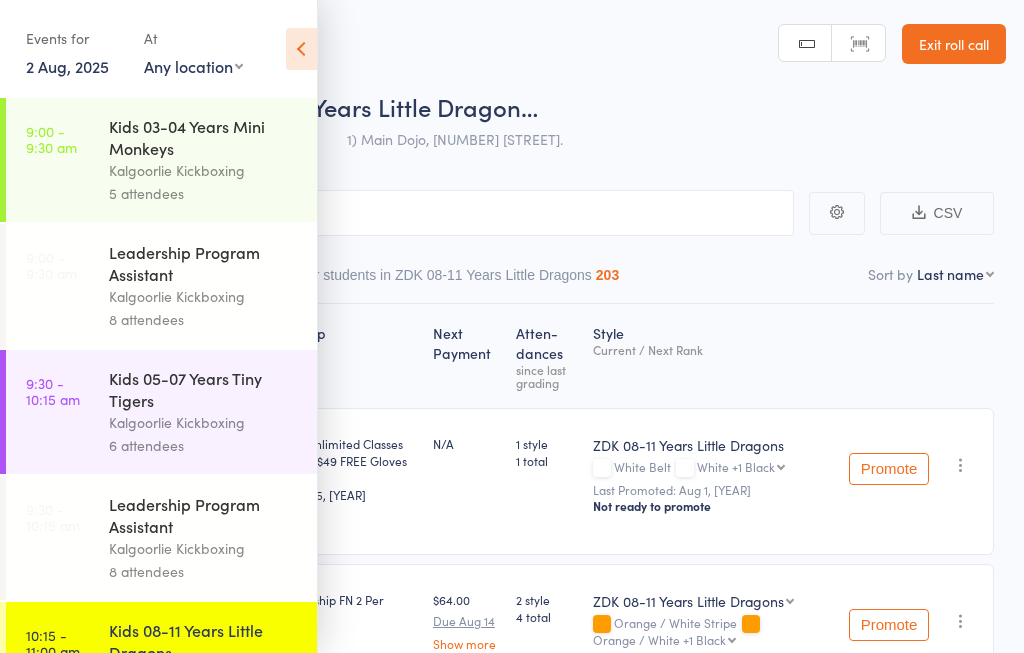 scroll, scrollTop: 114, scrollLeft: 0, axis: vertical 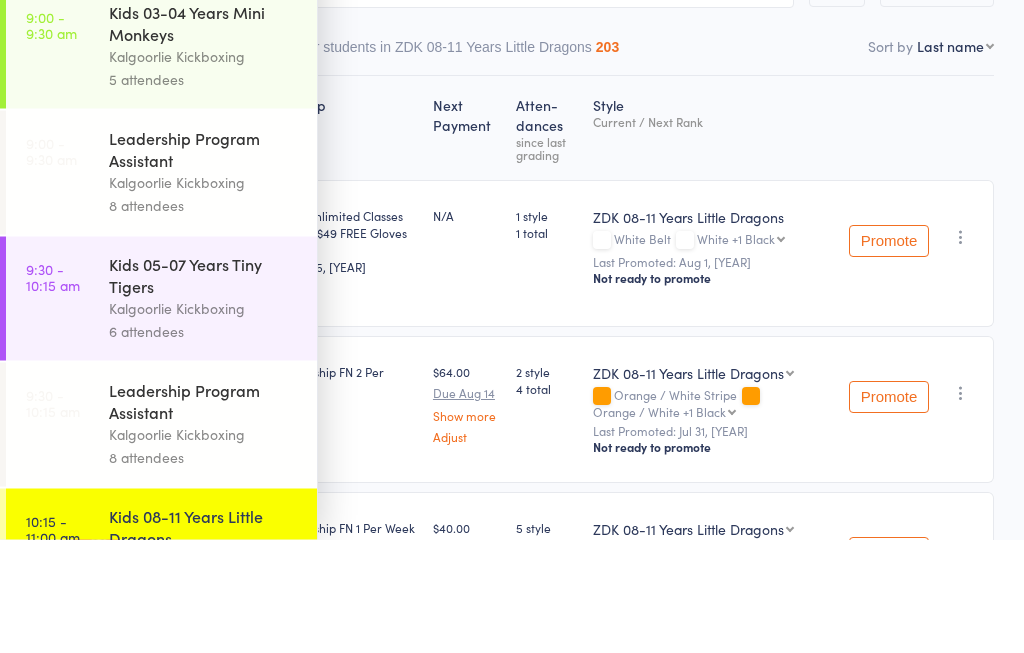 click on "Checked in  10 Waiting to check in  3 Other students in ZDK 08-11 Years Little Dragons  203" at bounding box center [512, 156] 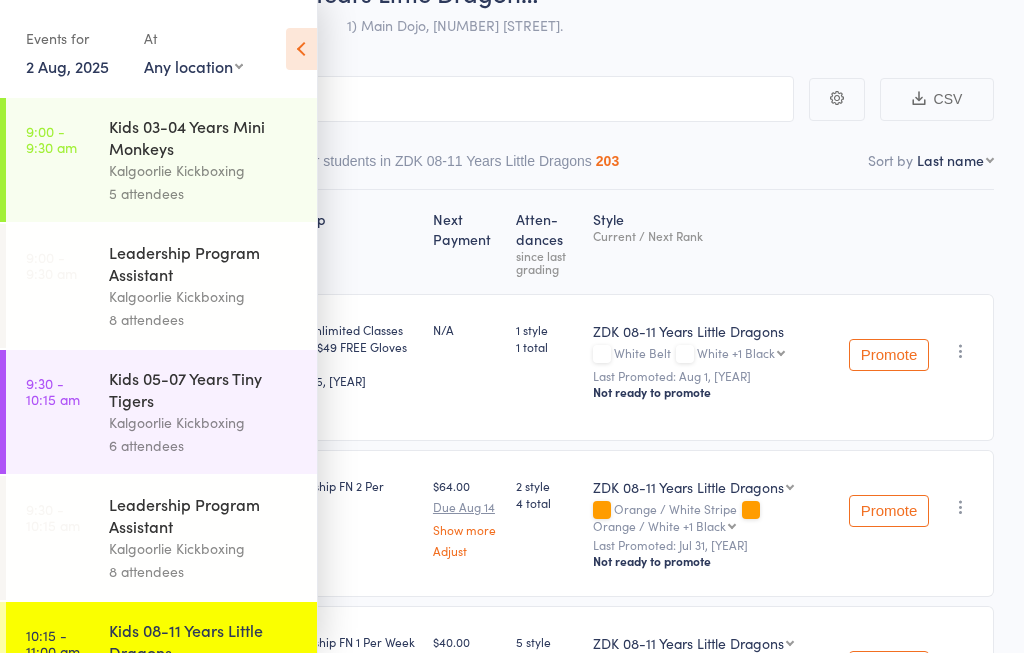 click at bounding box center (301, 49) 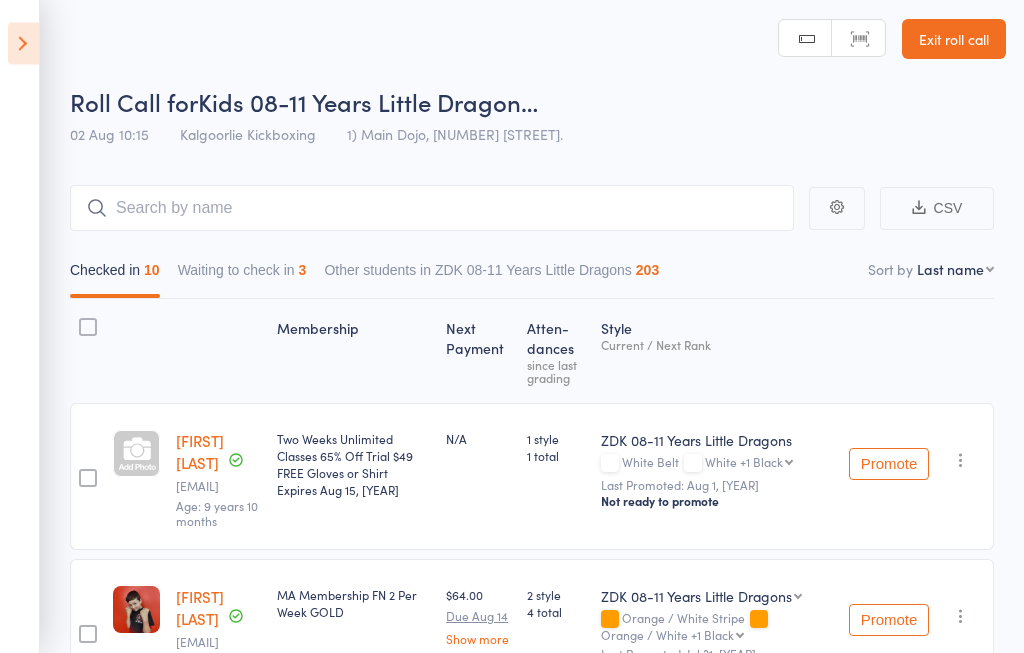 scroll, scrollTop: 0, scrollLeft: 0, axis: both 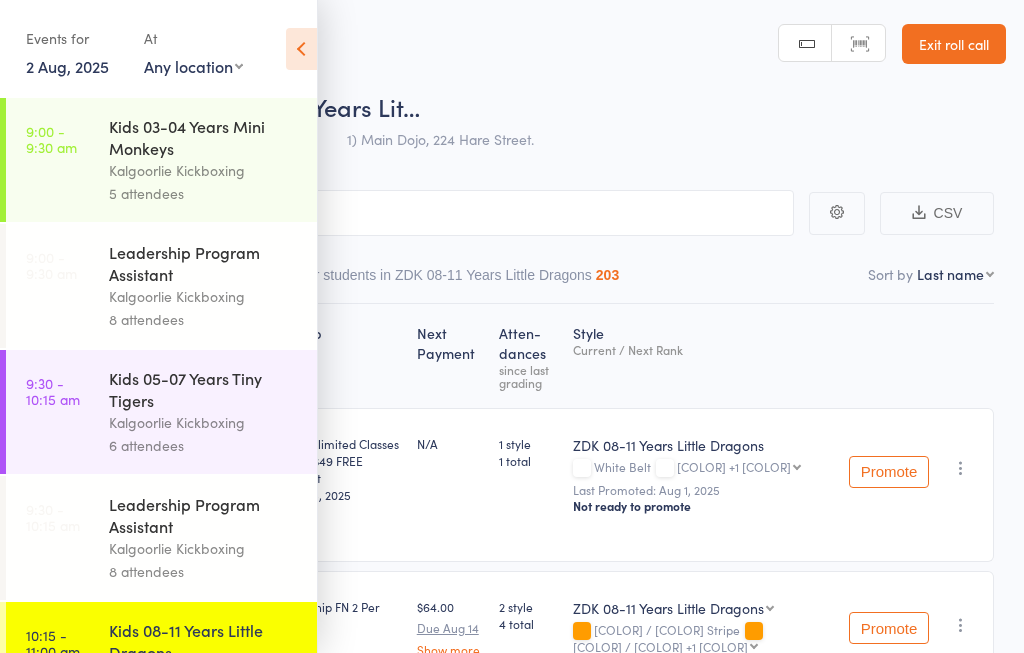 click at bounding box center (301, 49) 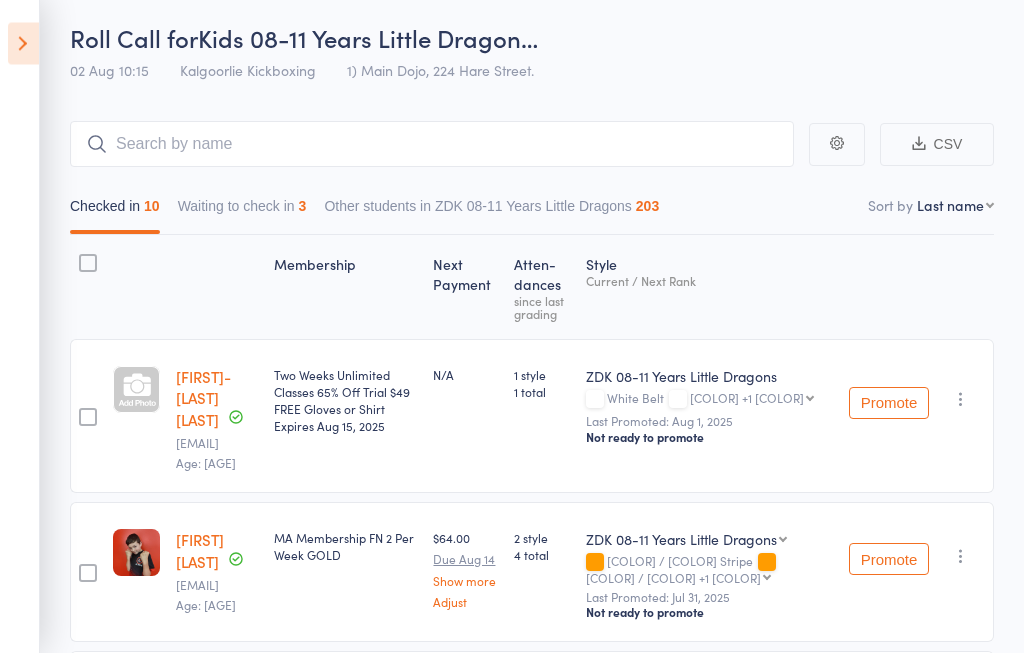 scroll, scrollTop: 71, scrollLeft: 0, axis: vertical 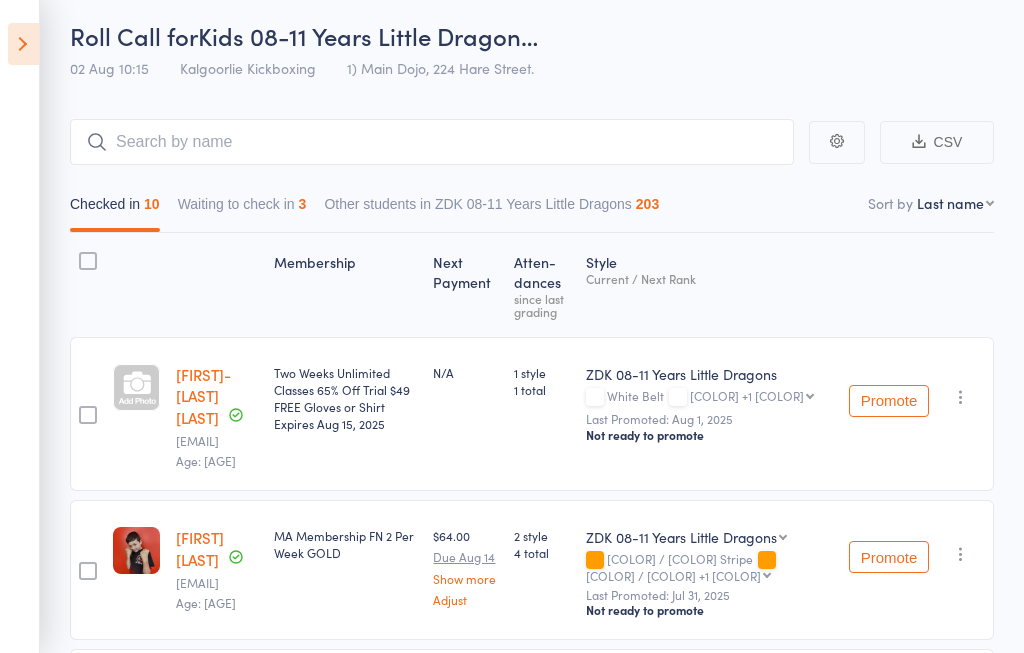 click on "Waiting to check in  3" at bounding box center (242, 209) 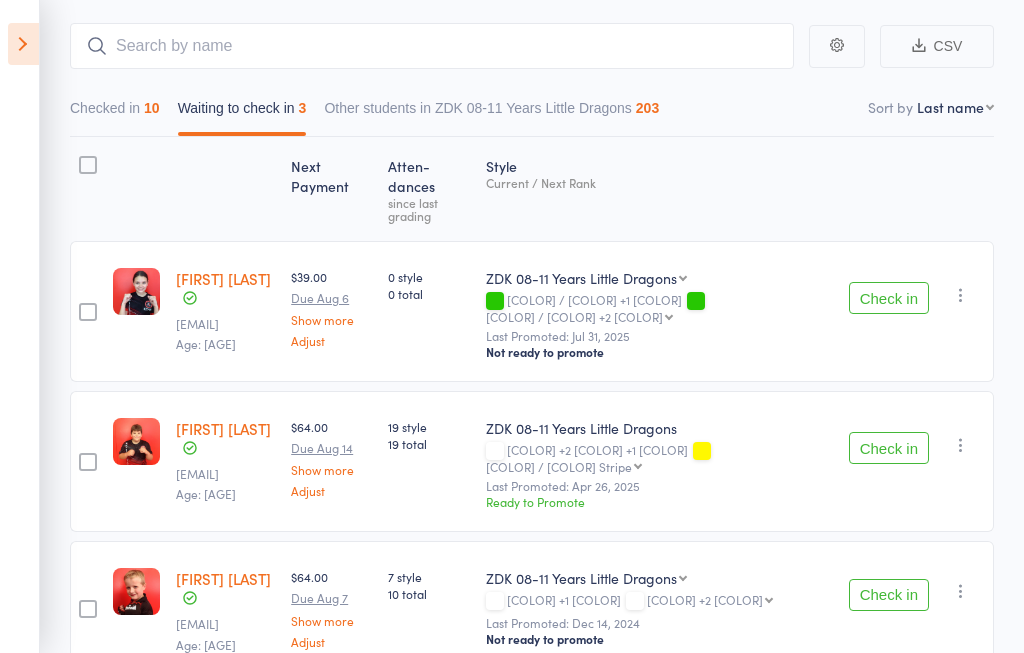 scroll, scrollTop: 196, scrollLeft: 0, axis: vertical 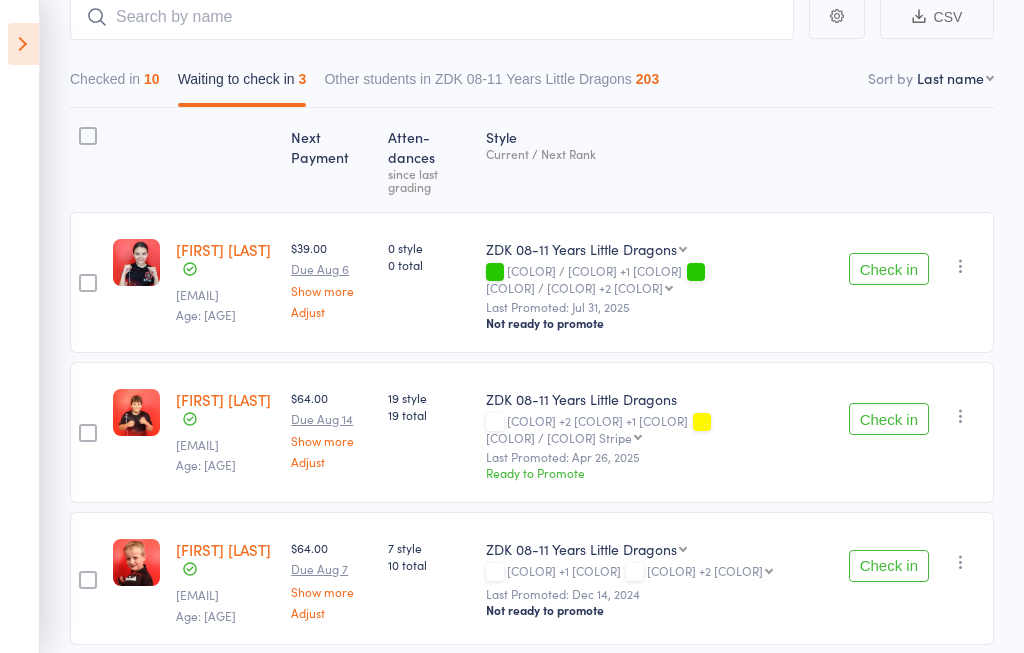 click on "Checked in  10" at bounding box center (115, 84) 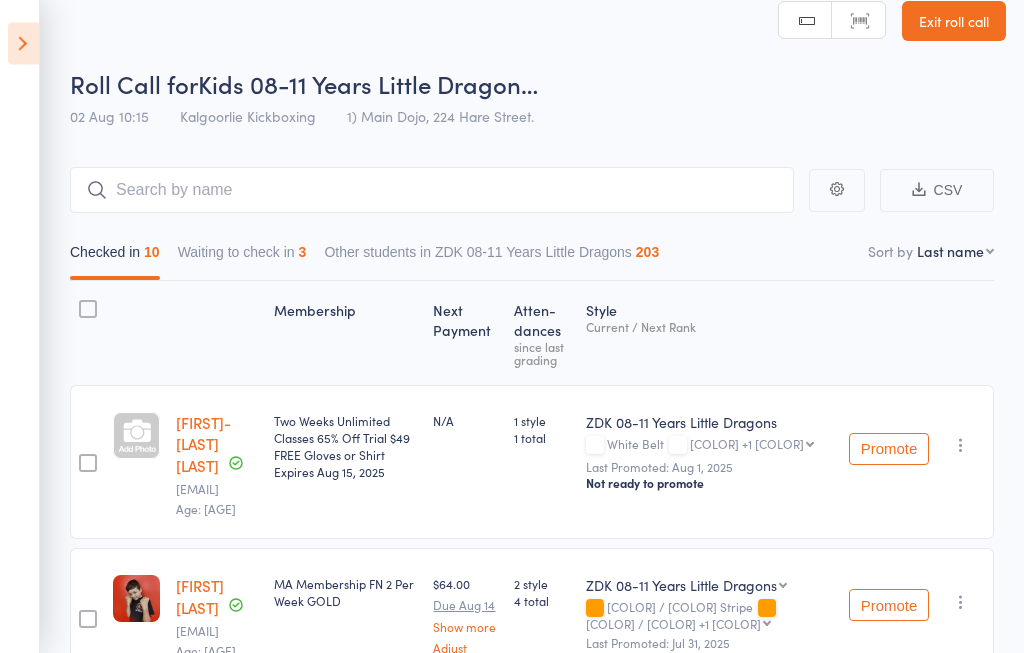 scroll, scrollTop: 1, scrollLeft: 0, axis: vertical 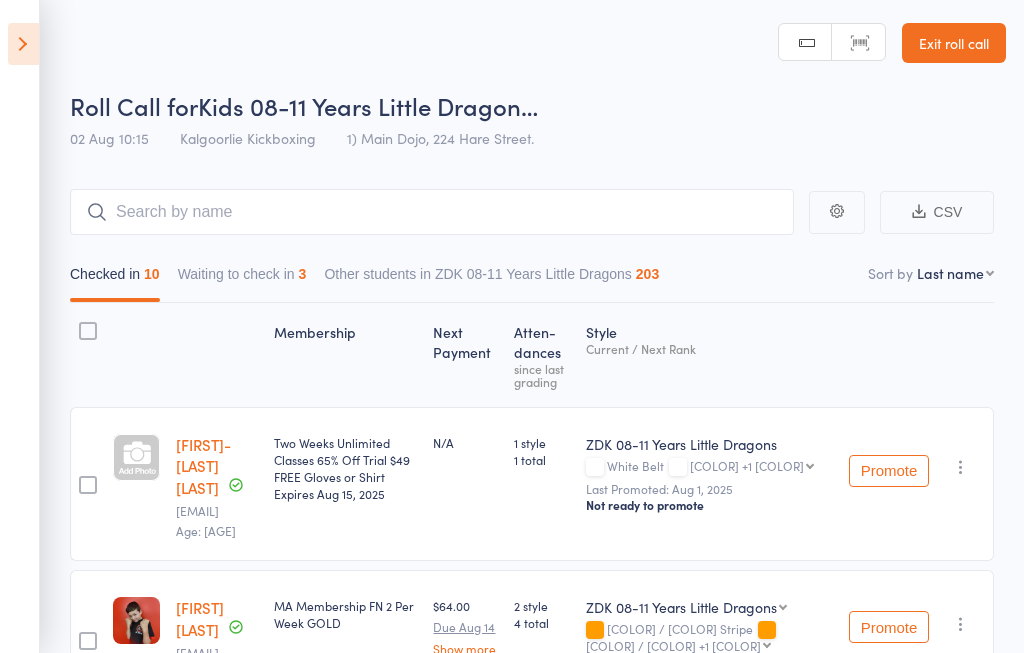 click on "Waiting to check in  3" at bounding box center [242, 279] 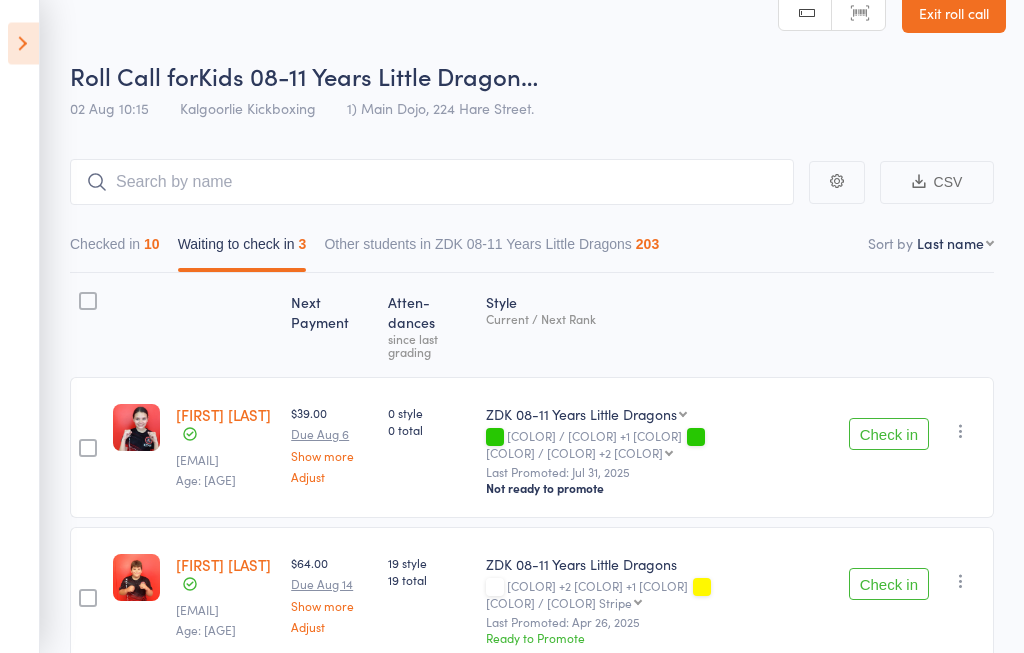 scroll, scrollTop: 31, scrollLeft: 0, axis: vertical 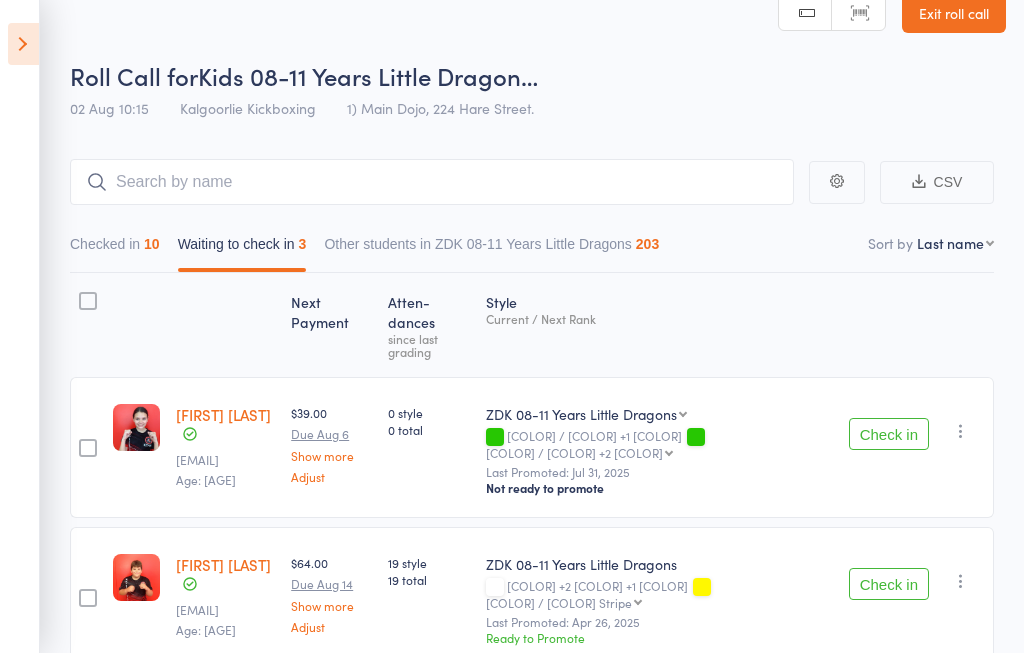 click on "Check in" at bounding box center (889, 434) 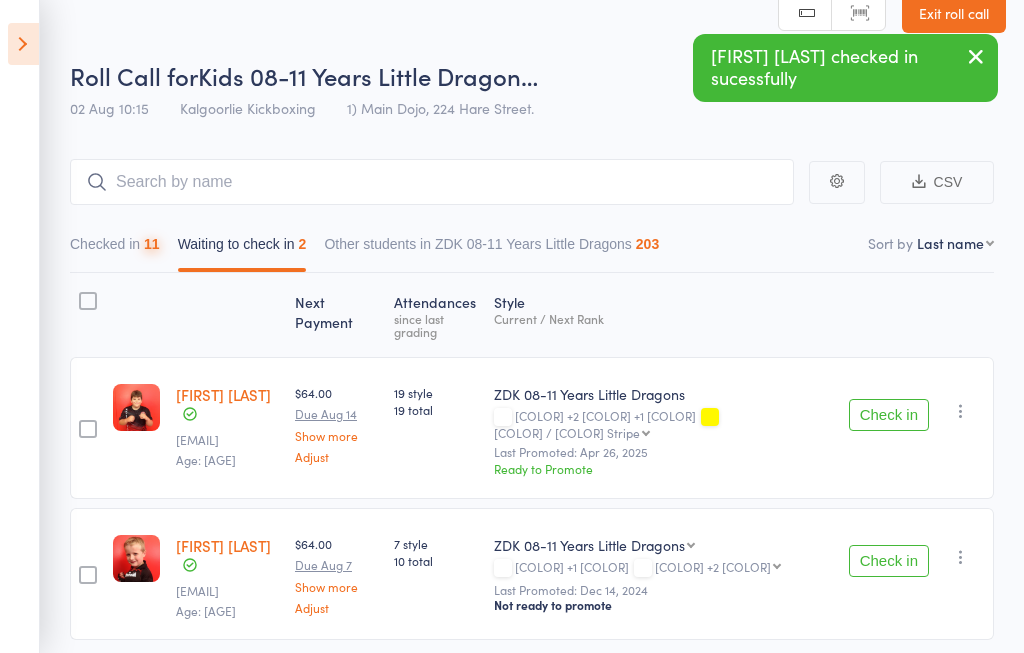 scroll, scrollTop: 106, scrollLeft: 0, axis: vertical 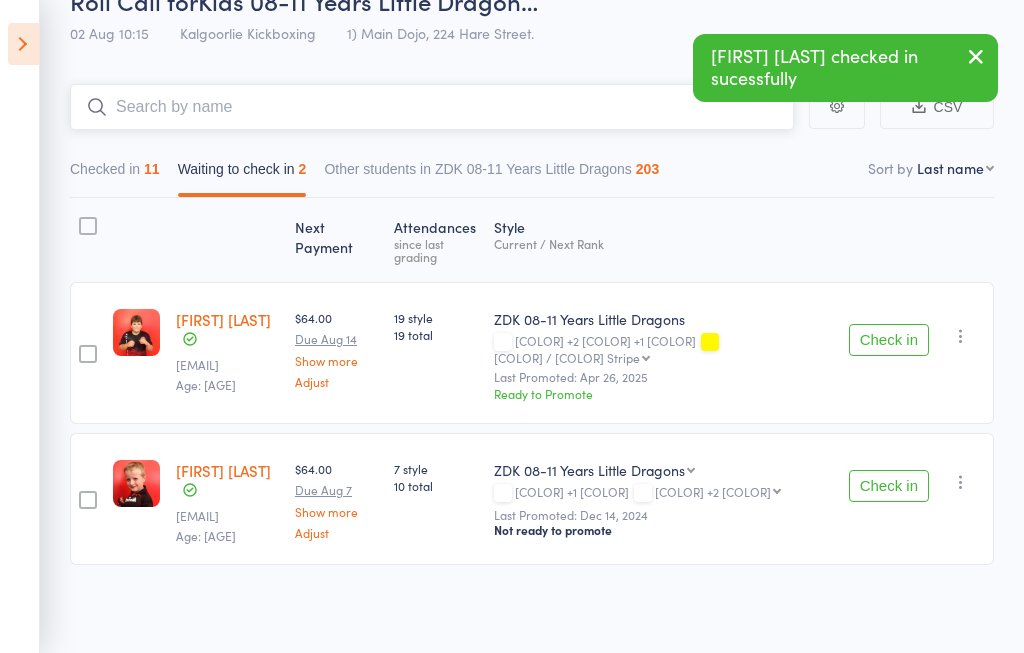 click at bounding box center (432, 107) 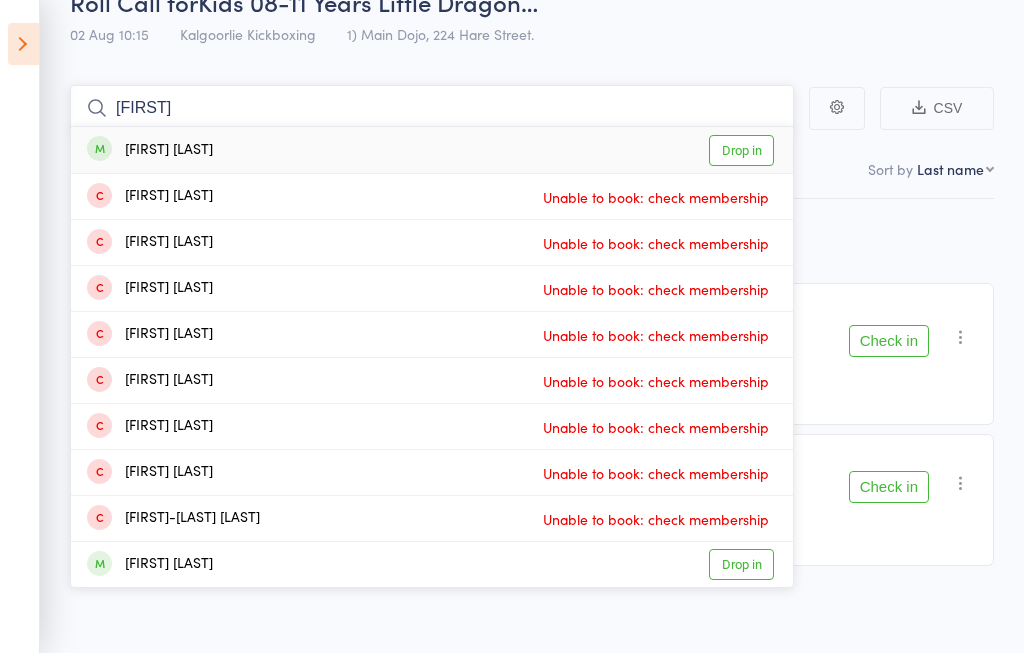 type on "Micah" 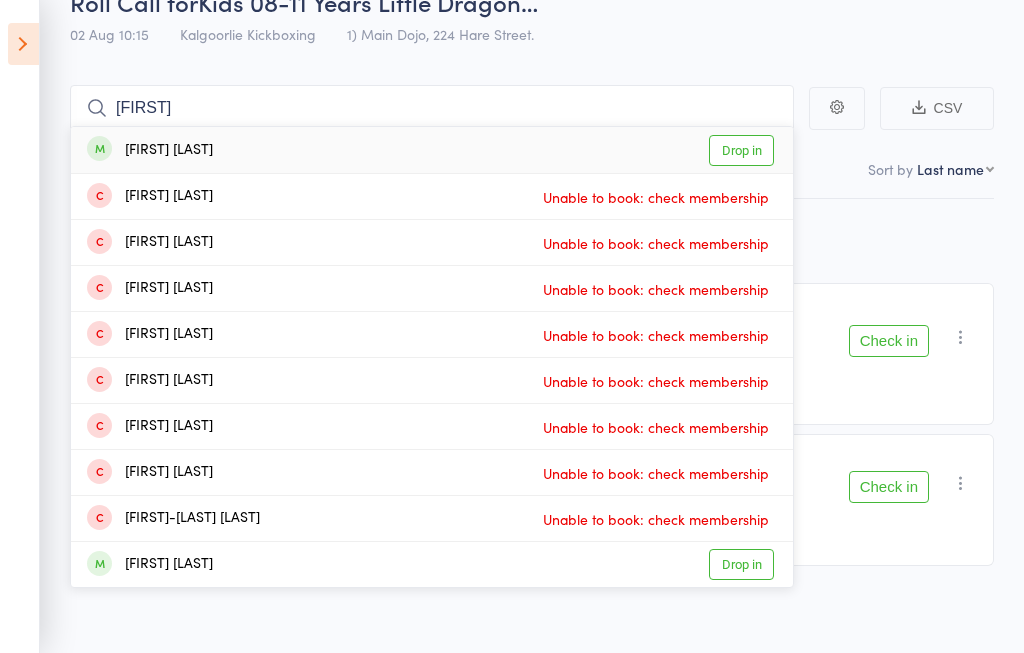 click on "Micah Marwick" at bounding box center (150, 150) 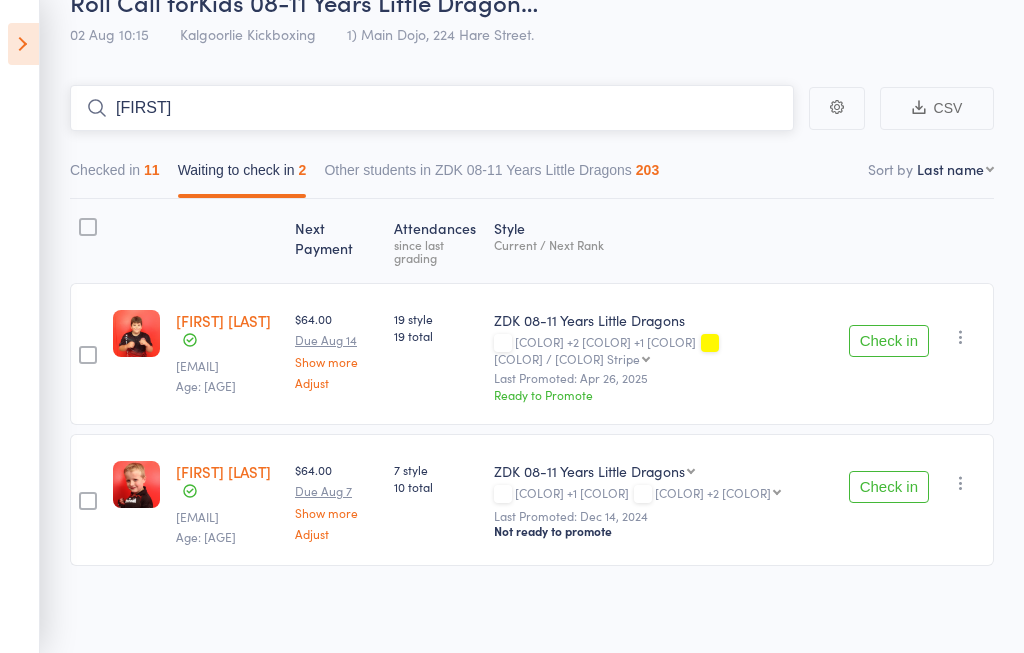 type 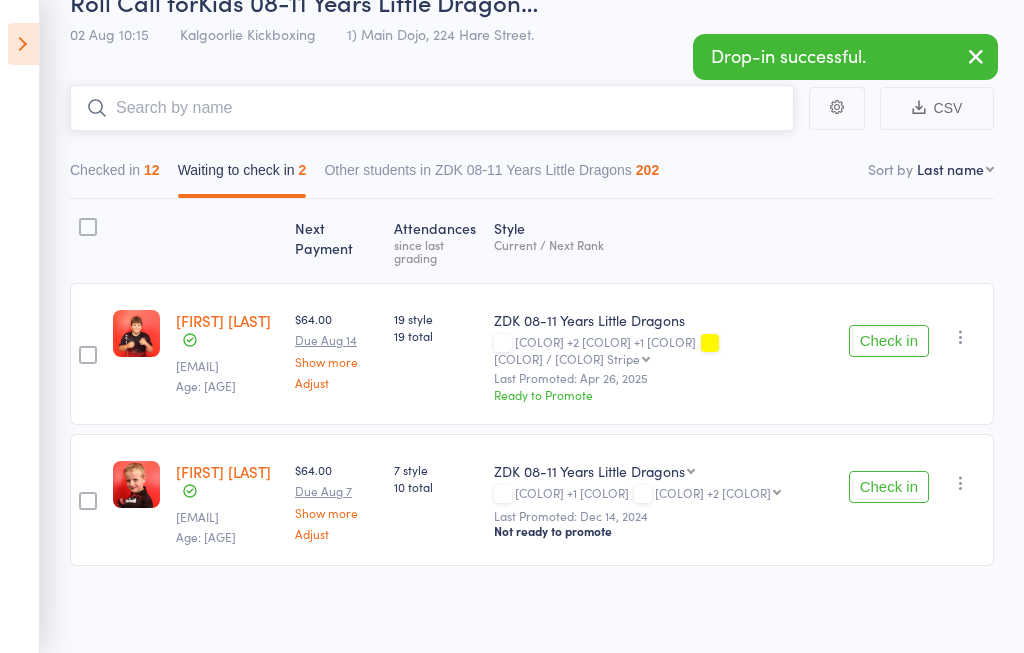 click on "Checked in  12" at bounding box center [115, 175] 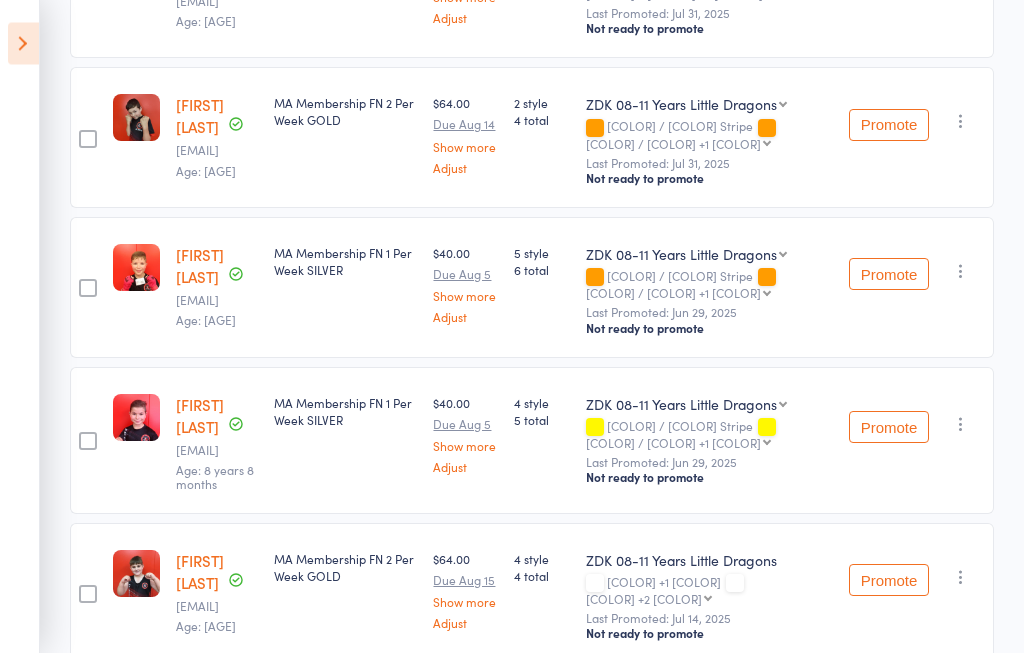scroll, scrollTop: 657, scrollLeft: 0, axis: vertical 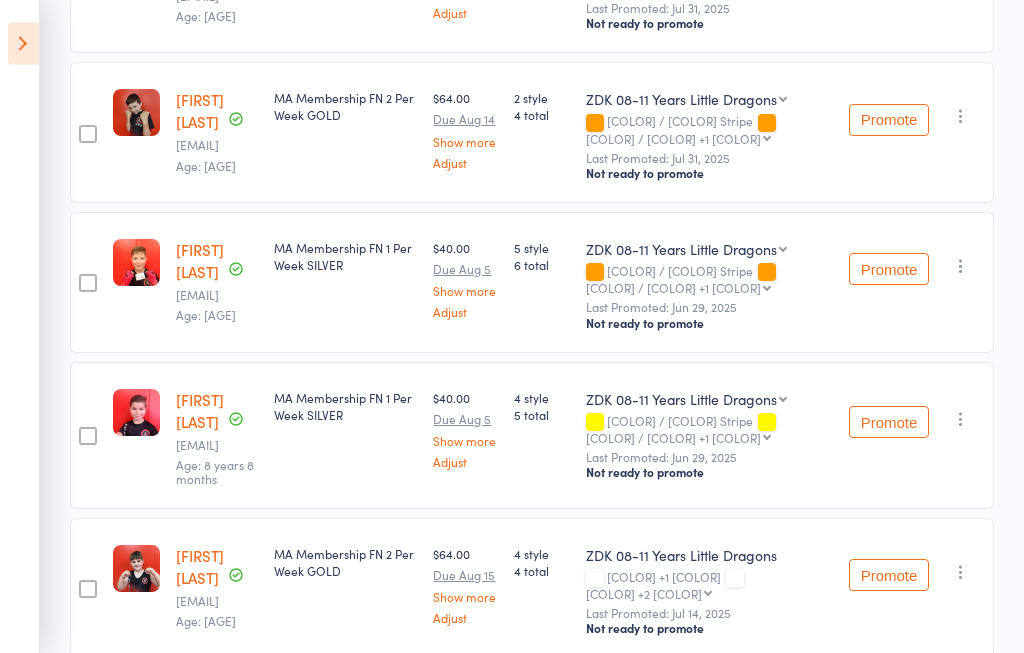 click at bounding box center (23, 44) 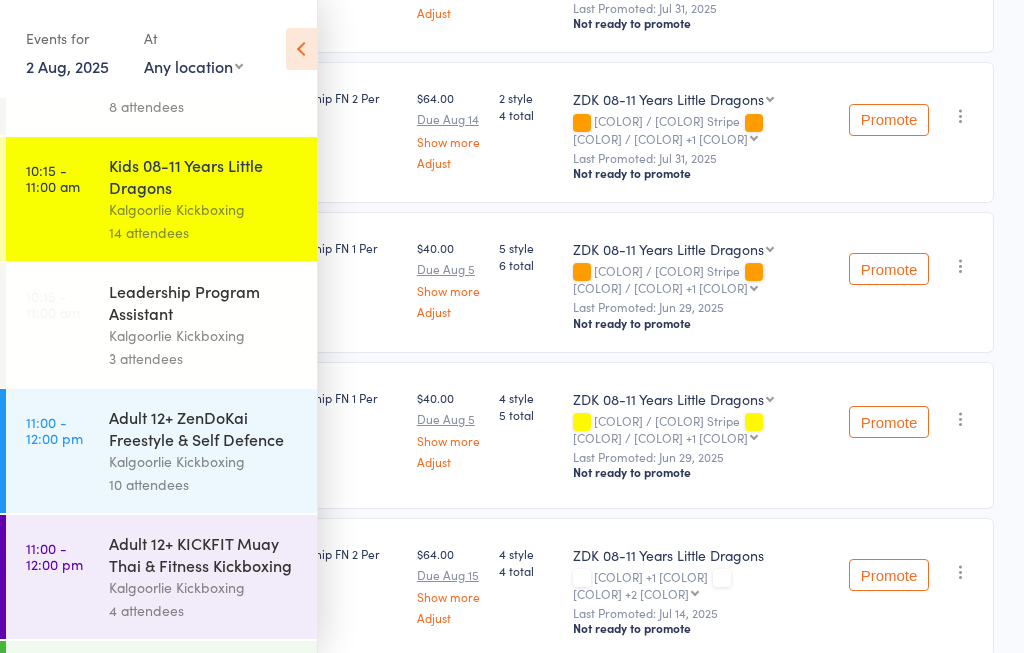 scroll, scrollTop: 467, scrollLeft: 0, axis: vertical 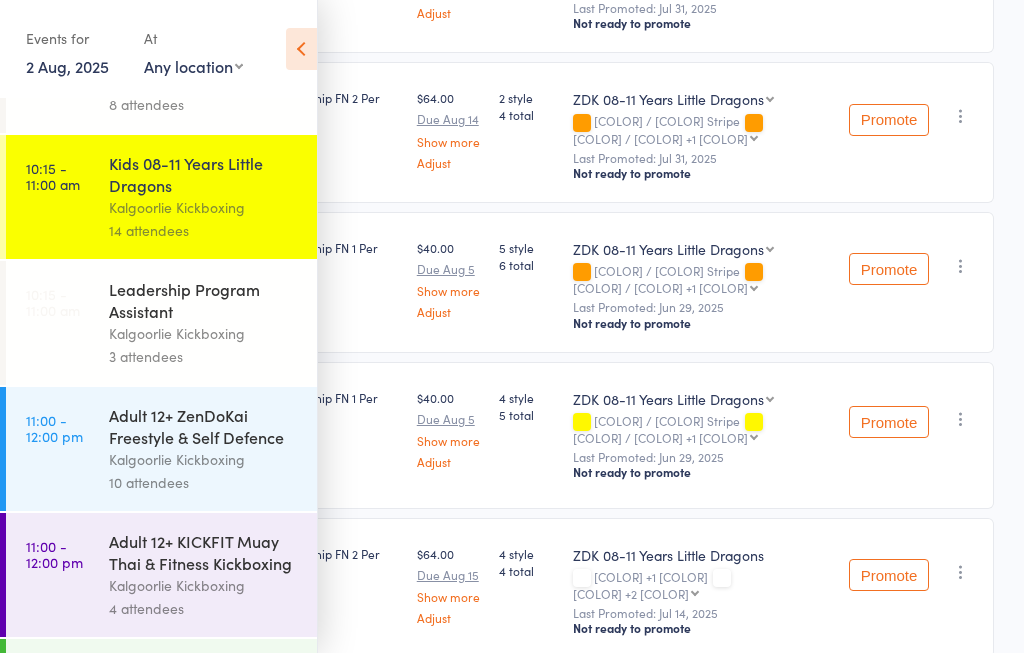 click on "11:00 - 12:00 pm Adult 12+ ZenDoKai Freestyle & Self Defence Kalgoorlie Kickboxing 10 attendees" at bounding box center (161, 449) 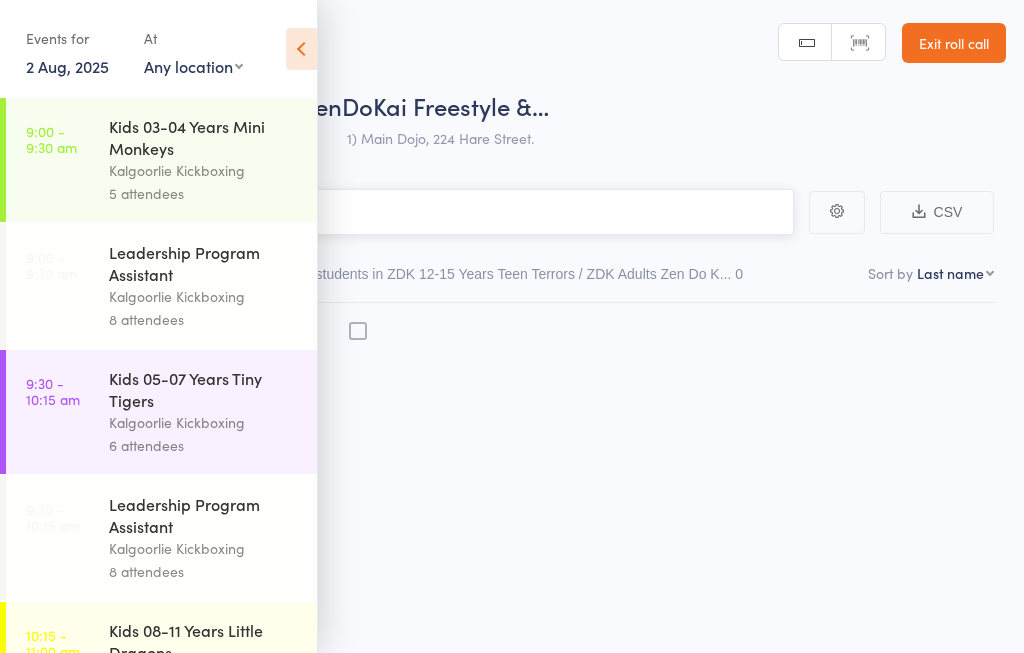 scroll, scrollTop: 0, scrollLeft: 0, axis: both 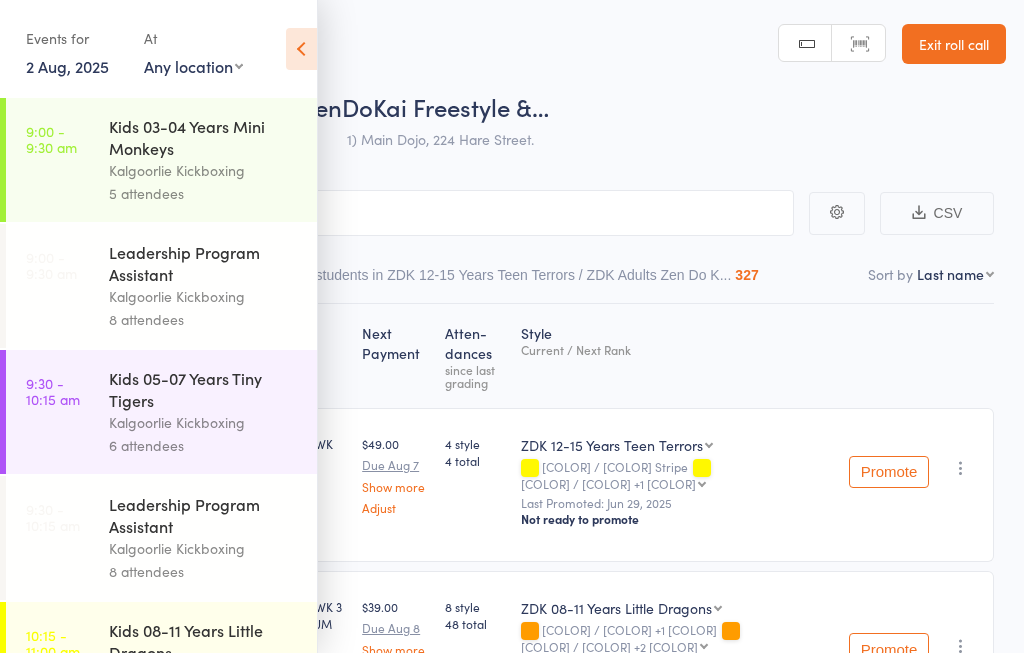 click at bounding box center (301, 49) 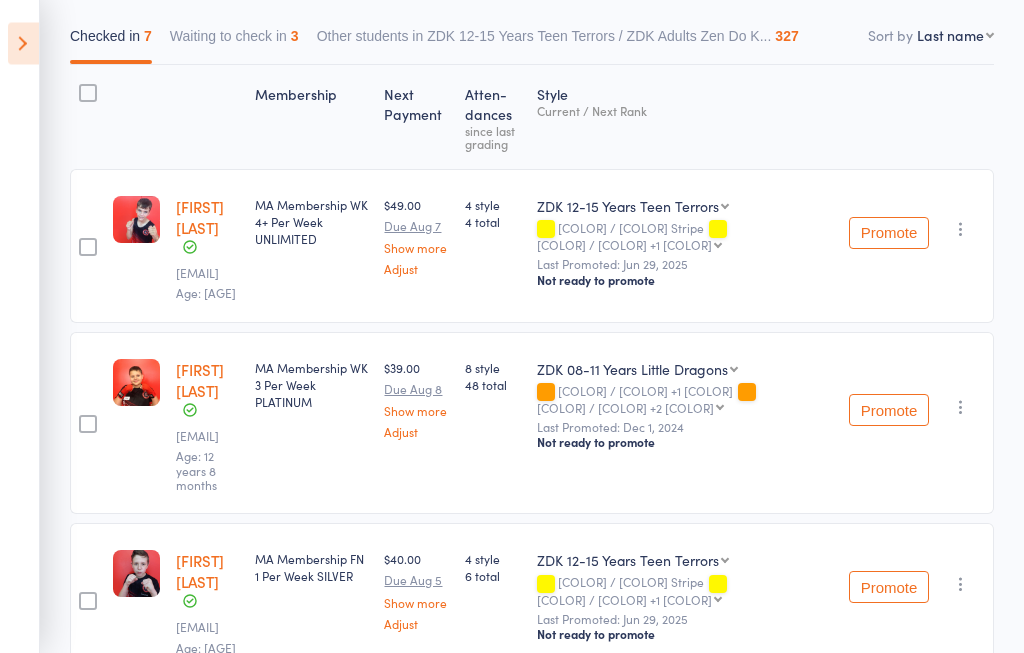 scroll, scrollTop: 239, scrollLeft: 0, axis: vertical 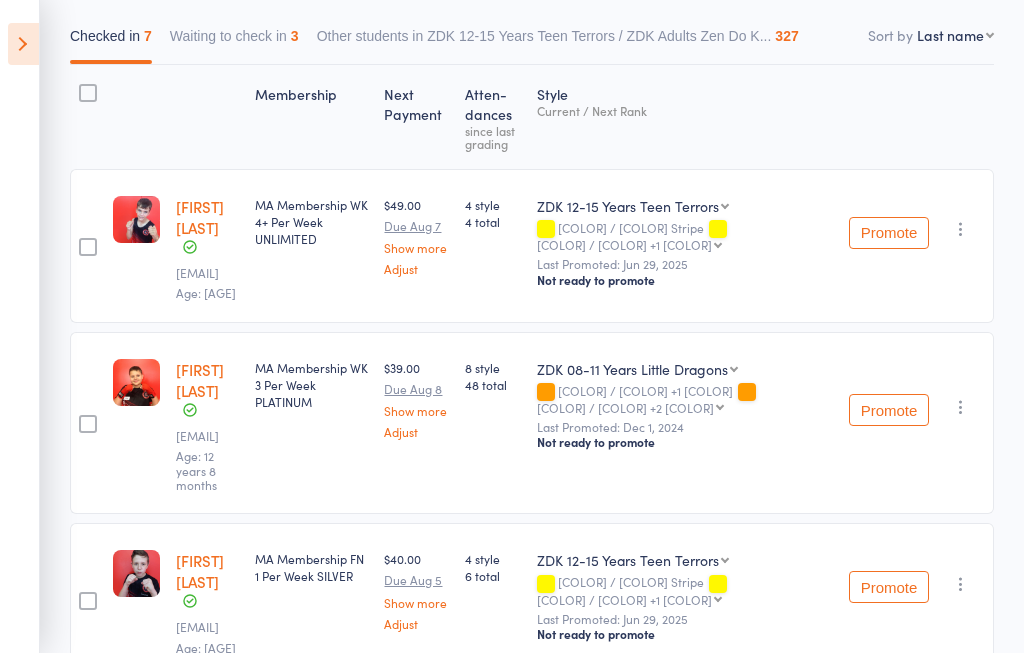 click at bounding box center [23, 44] 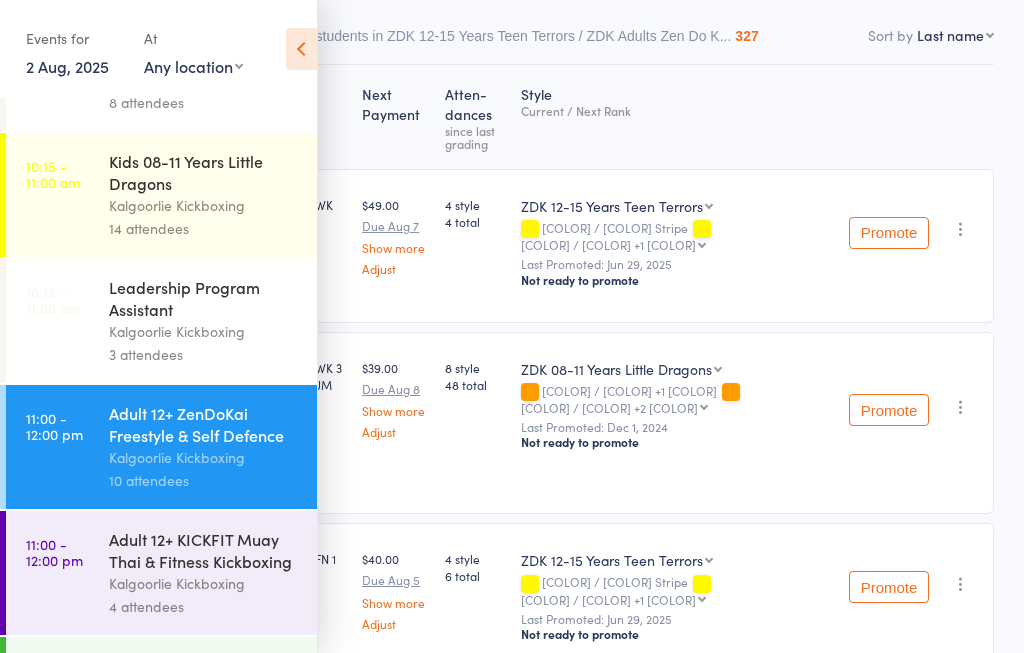 scroll, scrollTop: 478, scrollLeft: 0, axis: vertical 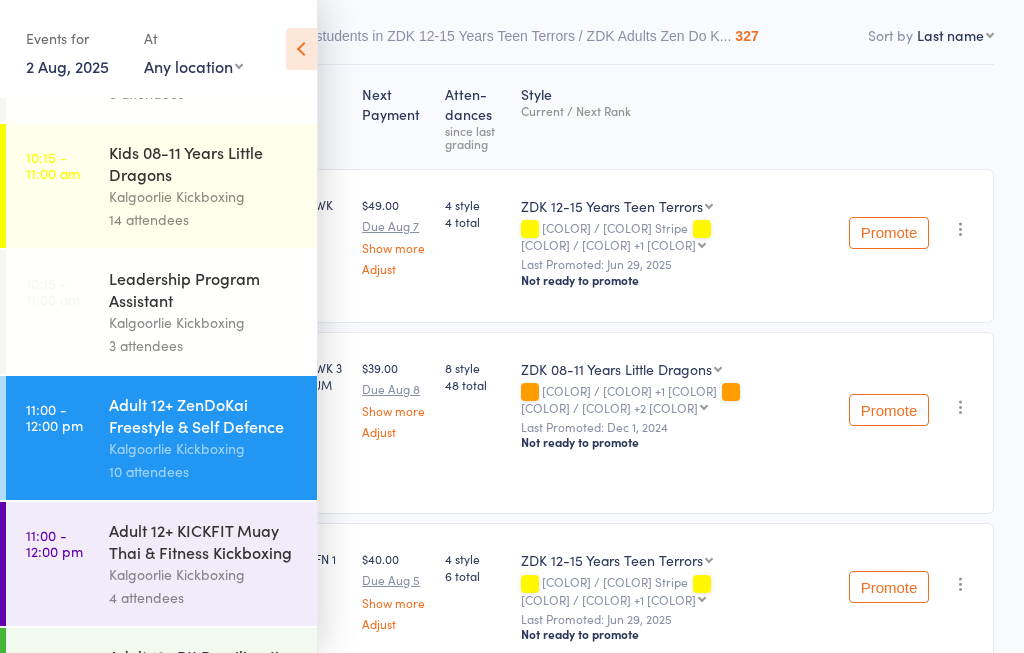 click on "11:00 - 12:00 pm Adult 12+ KICKFIT Muay Thai & Fitness Kickboxing Kalgoorlie Kickboxing 4 attendees" at bounding box center [161, 564] 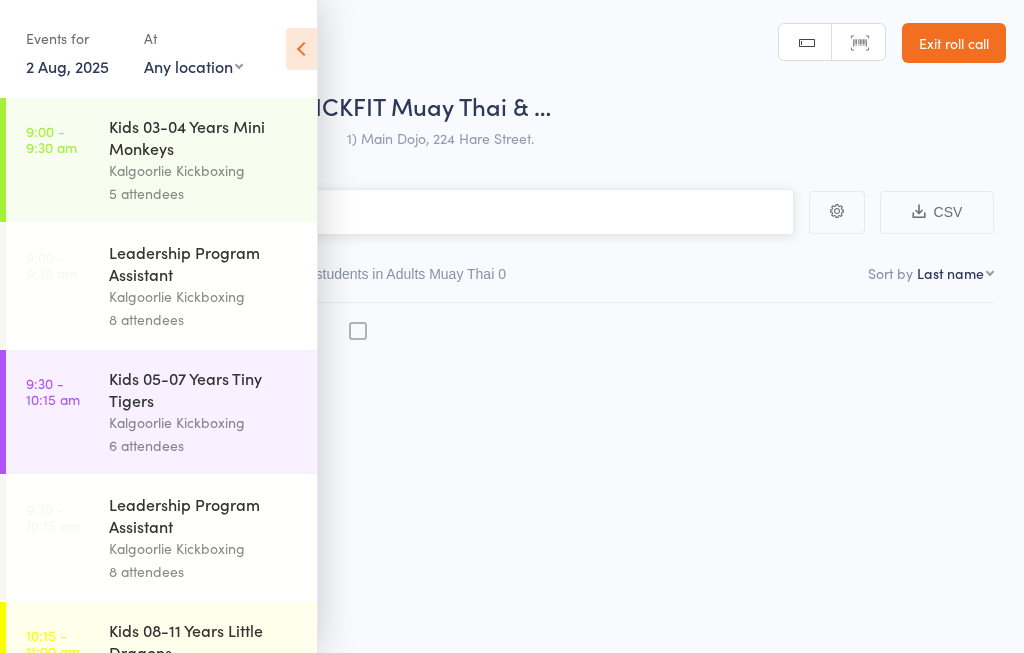 scroll, scrollTop: 0, scrollLeft: 0, axis: both 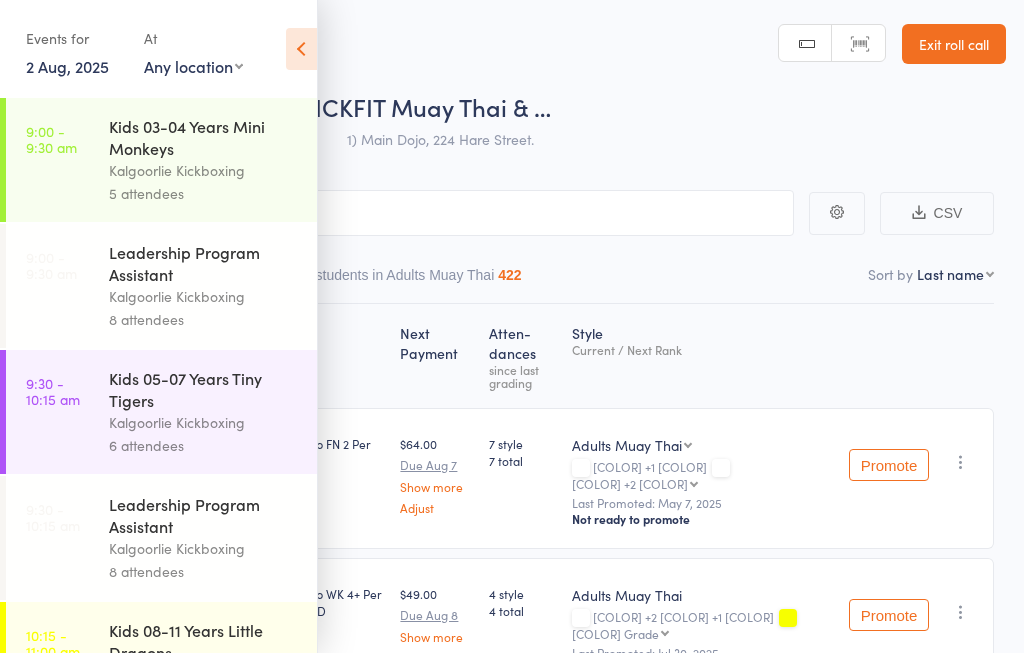 click at bounding box center [301, 49] 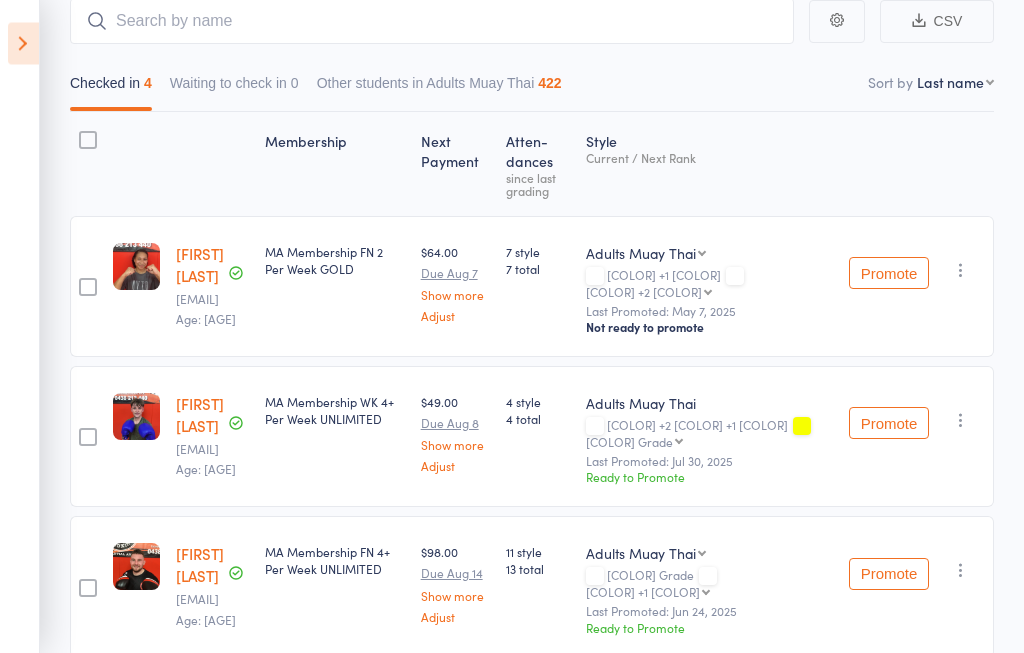scroll, scrollTop: 190, scrollLeft: 0, axis: vertical 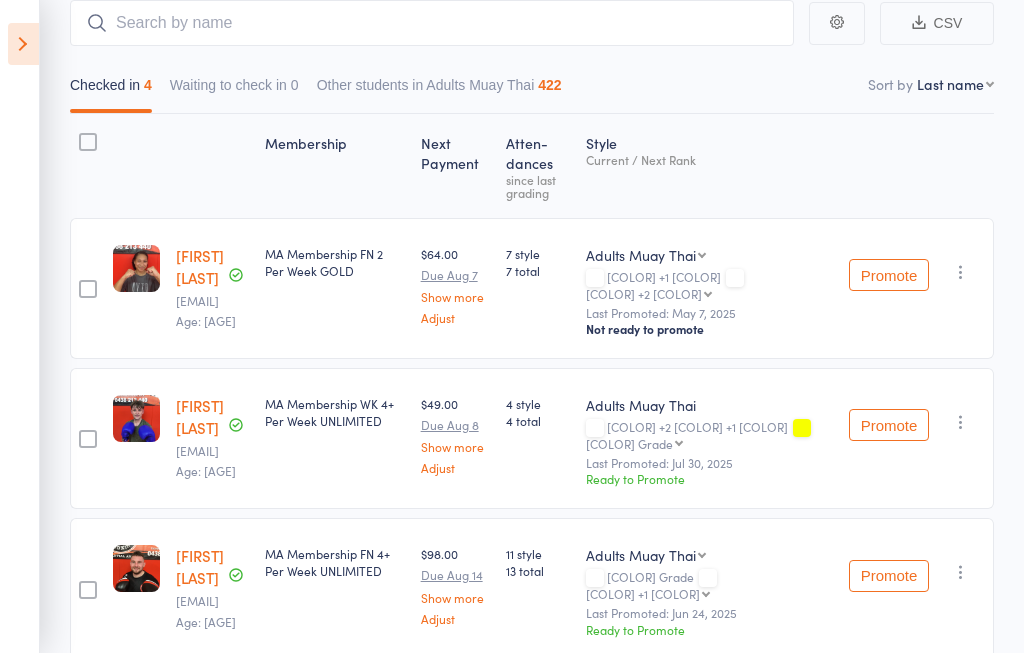 click at bounding box center (23, 44) 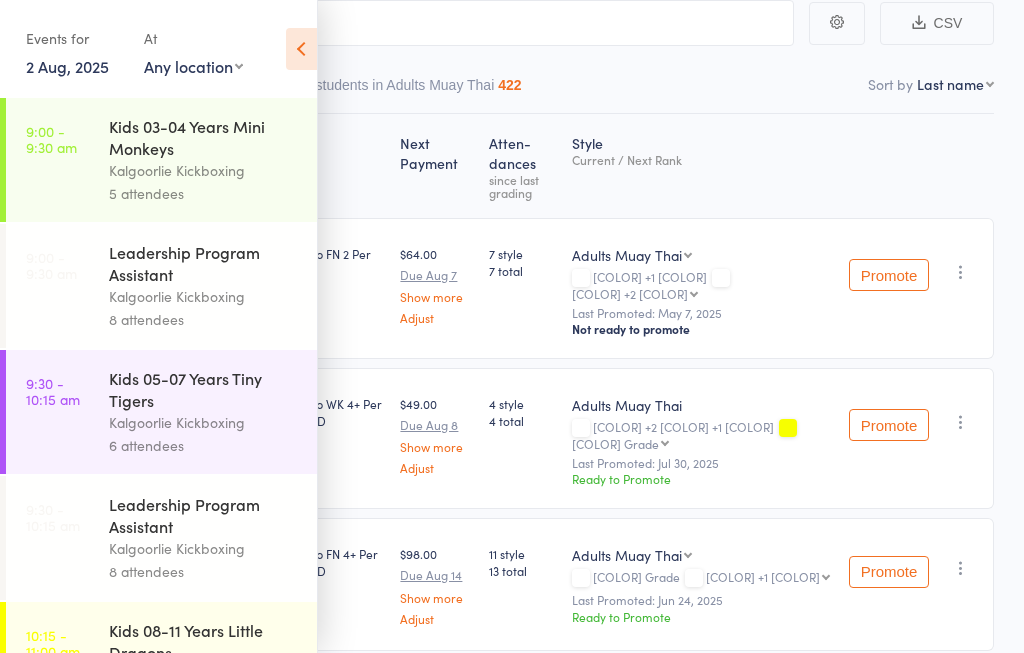 click at bounding box center [301, 49] 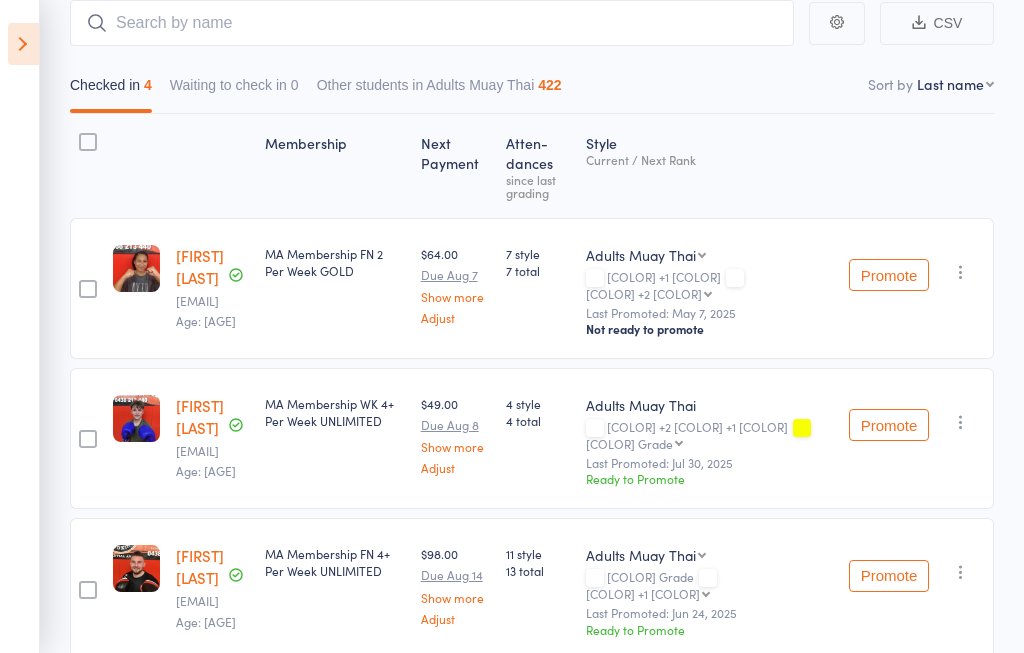 click at bounding box center [23, 44] 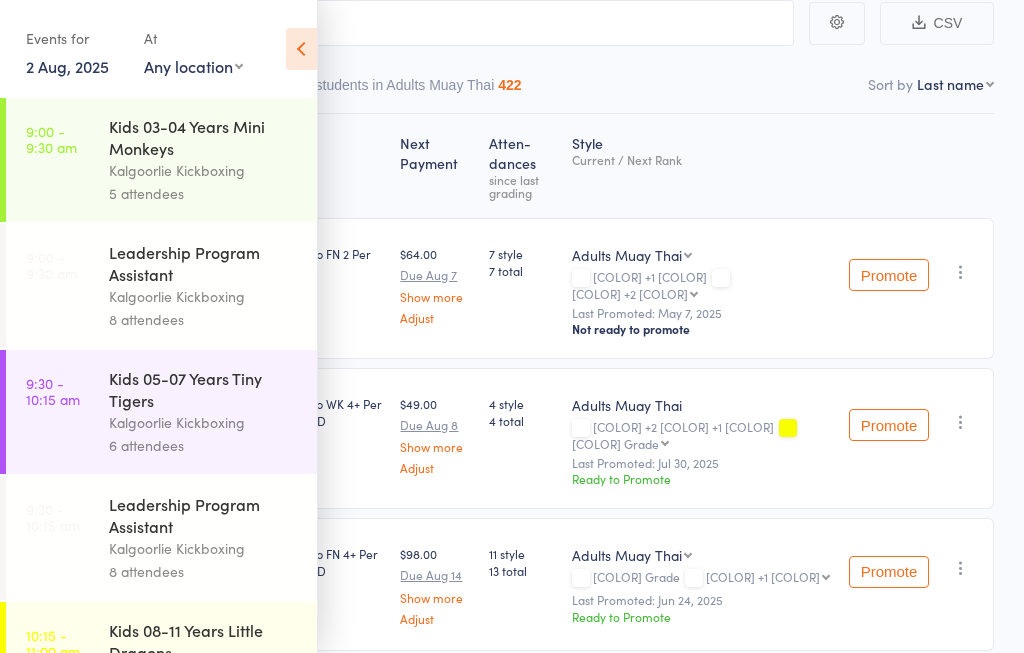 click at bounding box center [301, 49] 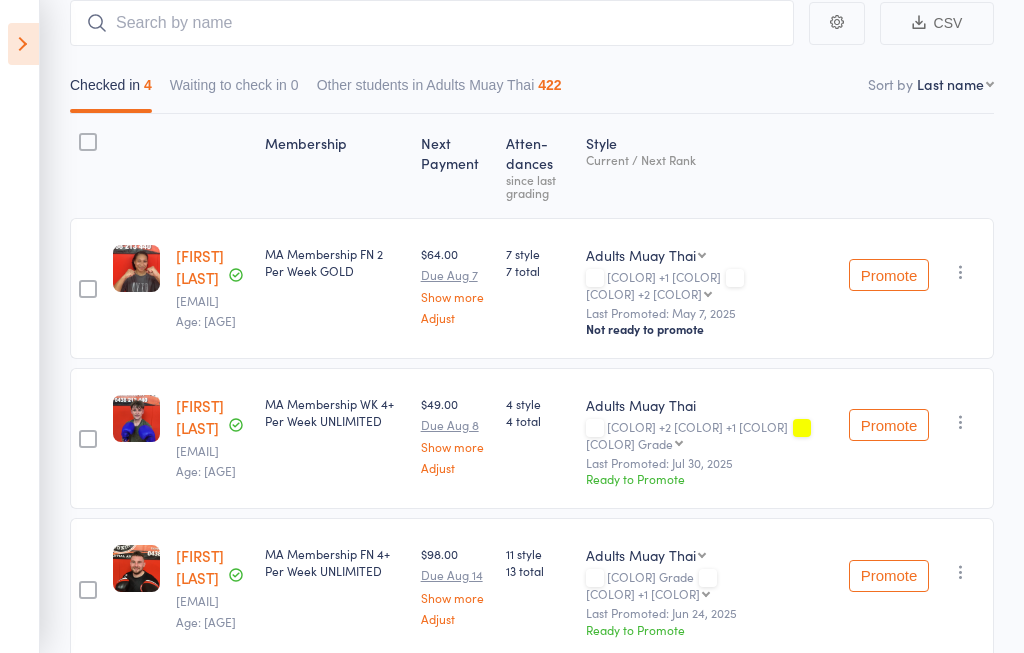 click at bounding box center (23, 44) 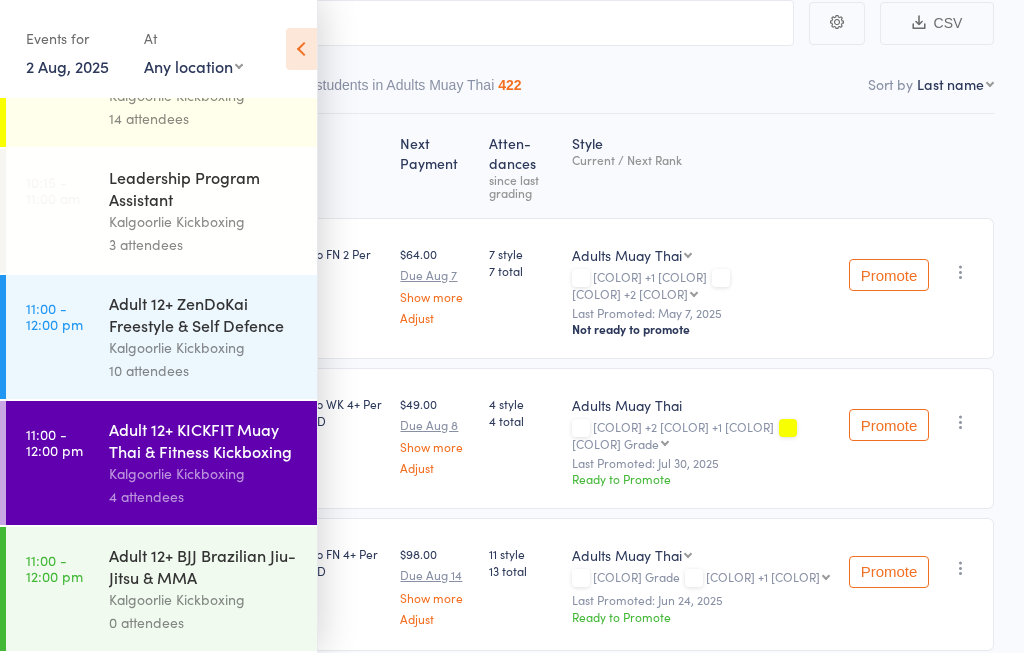 scroll, scrollTop: 615, scrollLeft: 0, axis: vertical 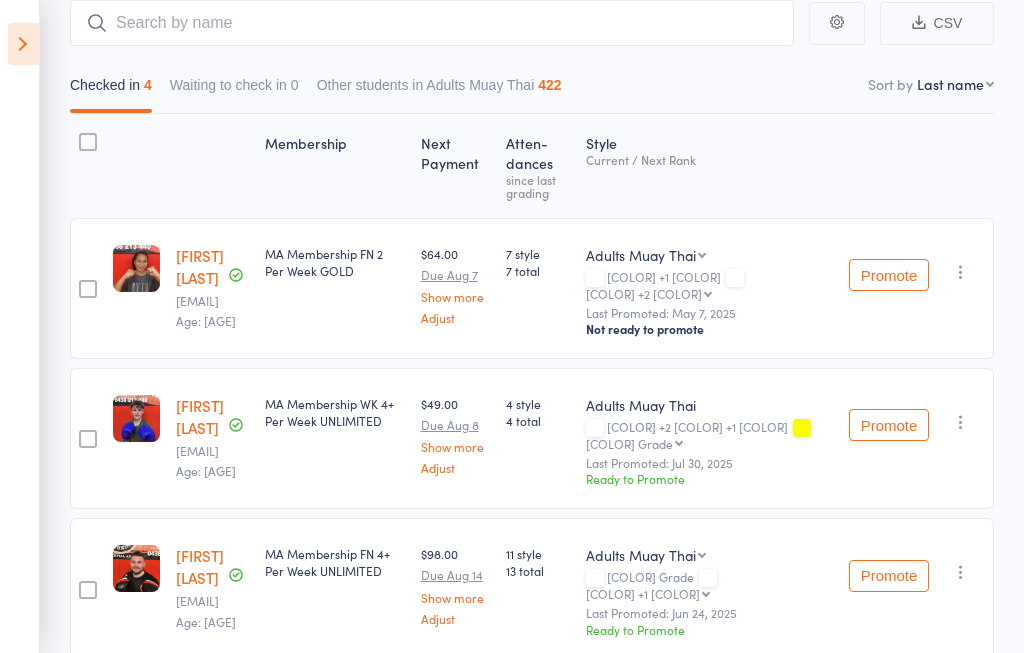 click at bounding box center [23, 44] 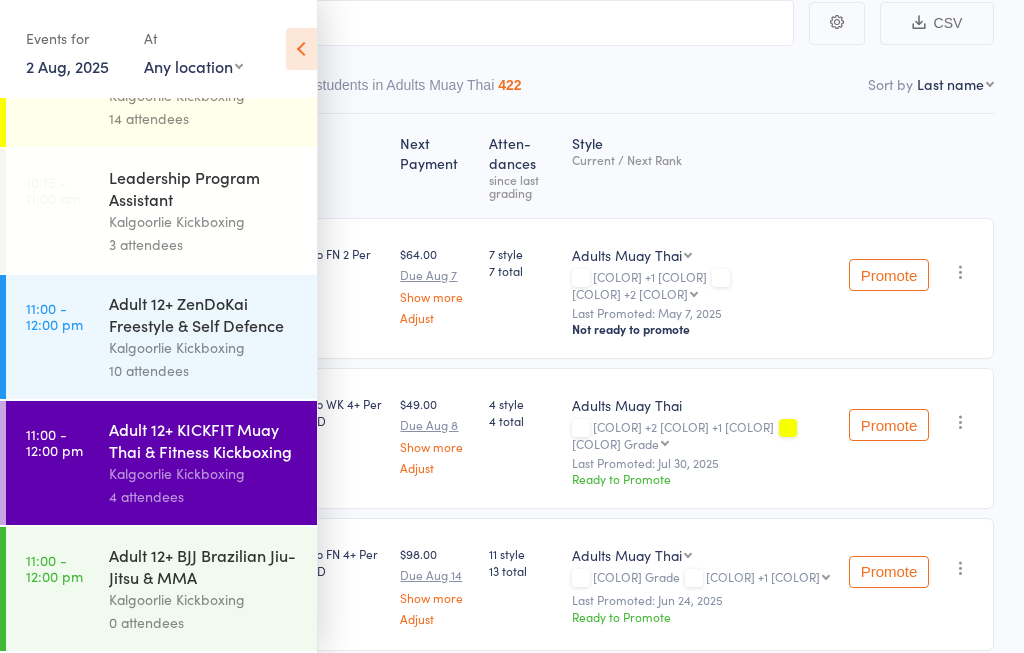 scroll, scrollTop: 215, scrollLeft: 0, axis: vertical 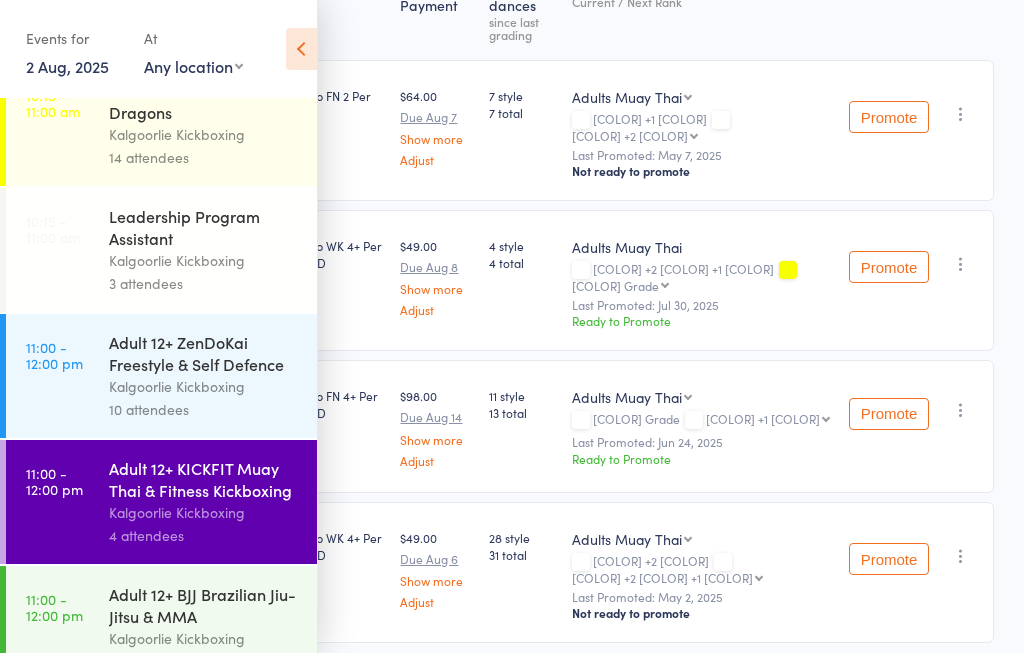 click on "11:00 - 12:00 pm Adult 12+ ZenDoKai Freestyle & Self Defence Kalgoorlie Kickboxing 10 attendees" at bounding box center (161, 376) 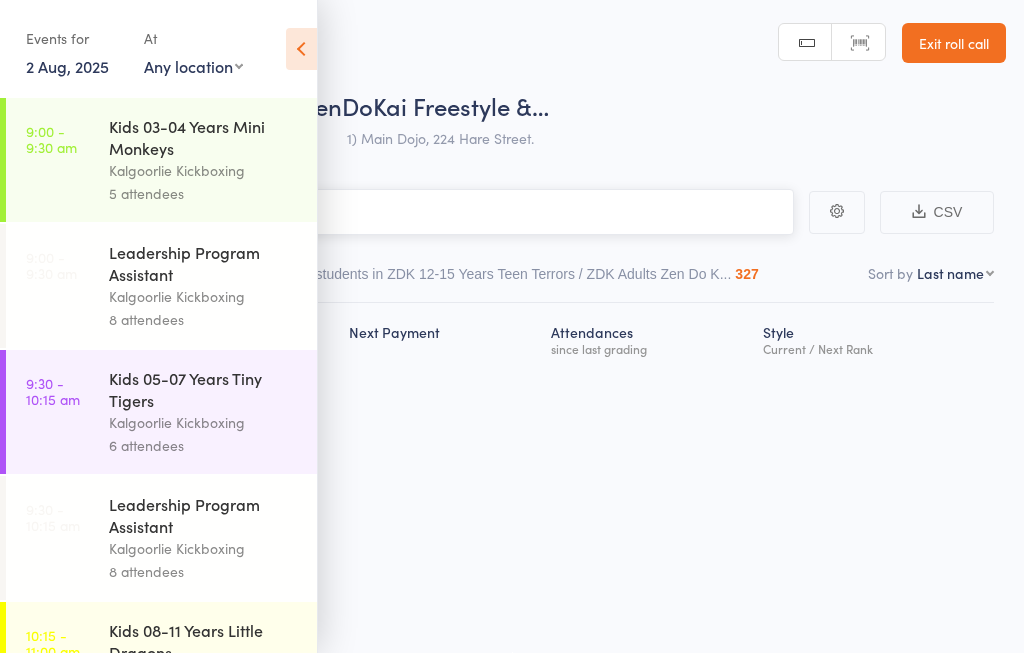 scroll, scrollTop: 1, scrollLeft: 0, axis: vertical 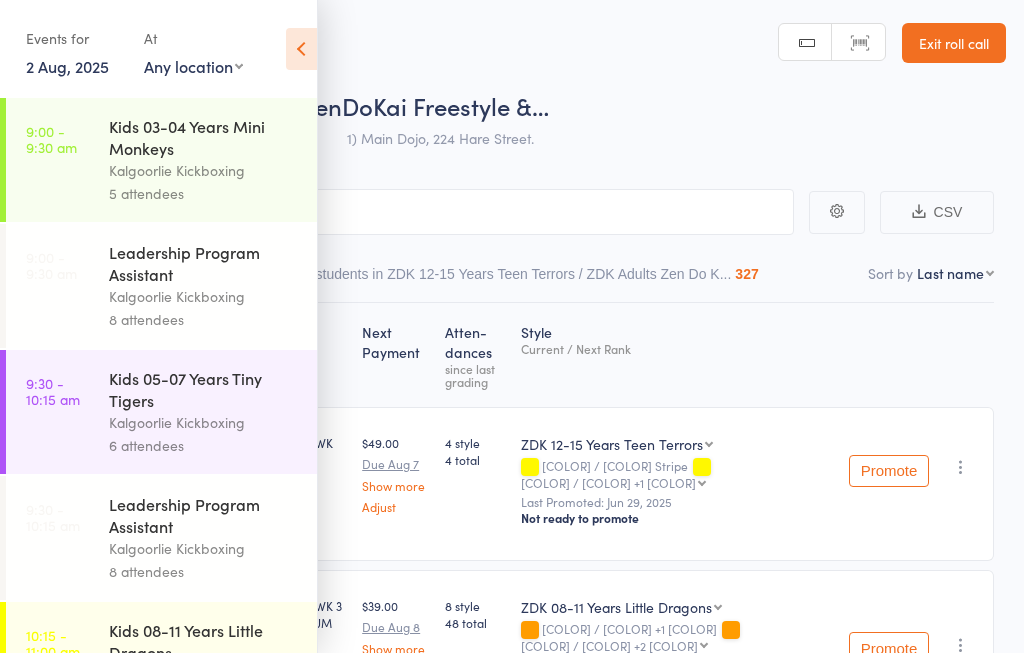 click at bounding box center [301, 49] 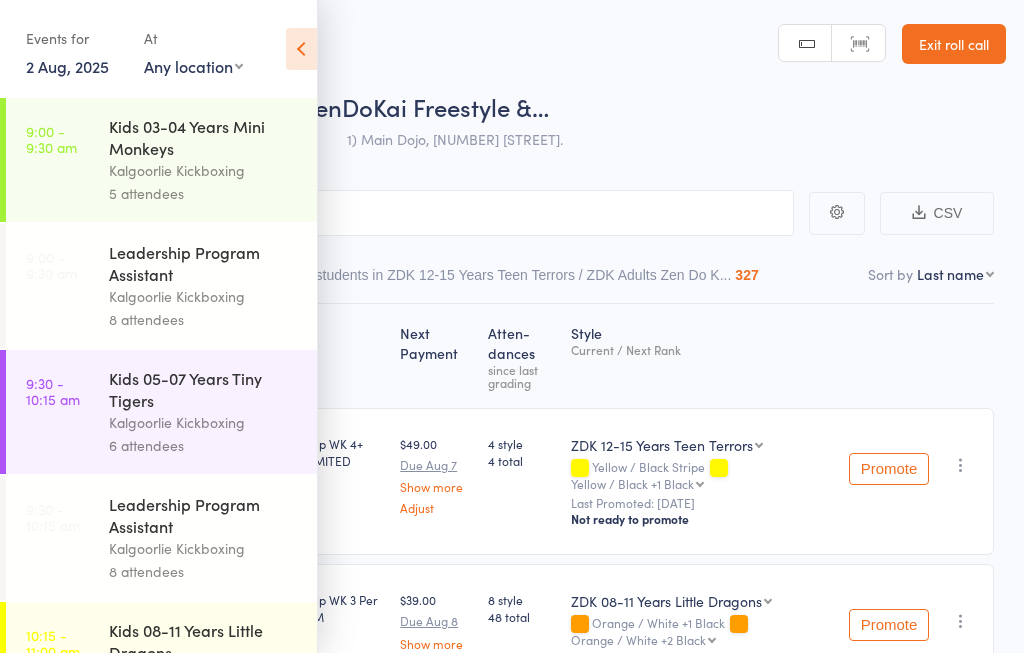 scroll, scrollTop: 1, scrollLeft: 0, axis: vertical 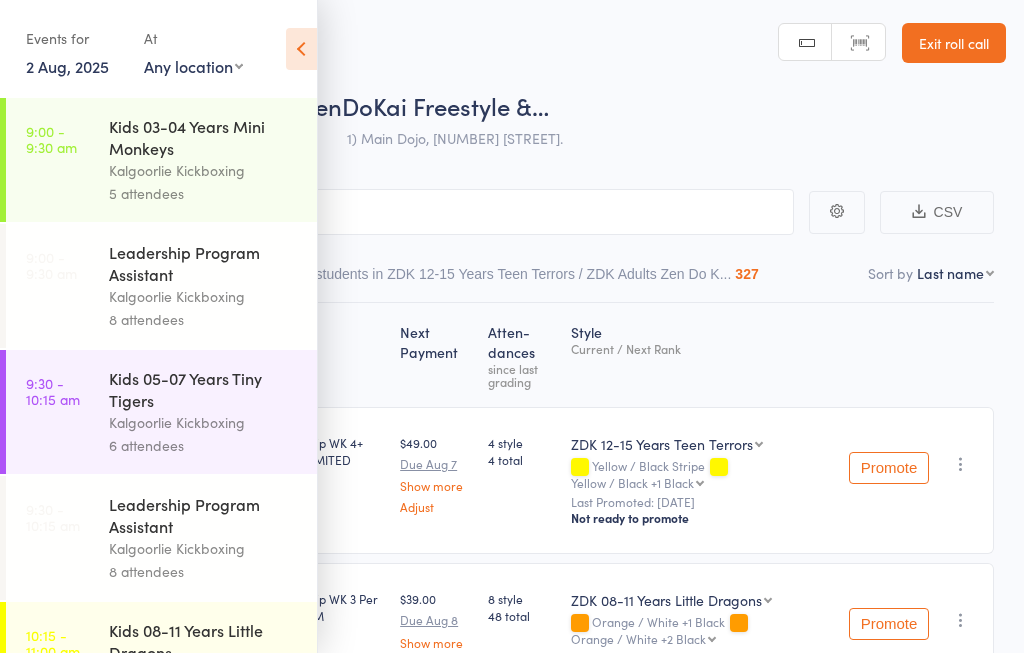 click at bounding box center [301, 49] 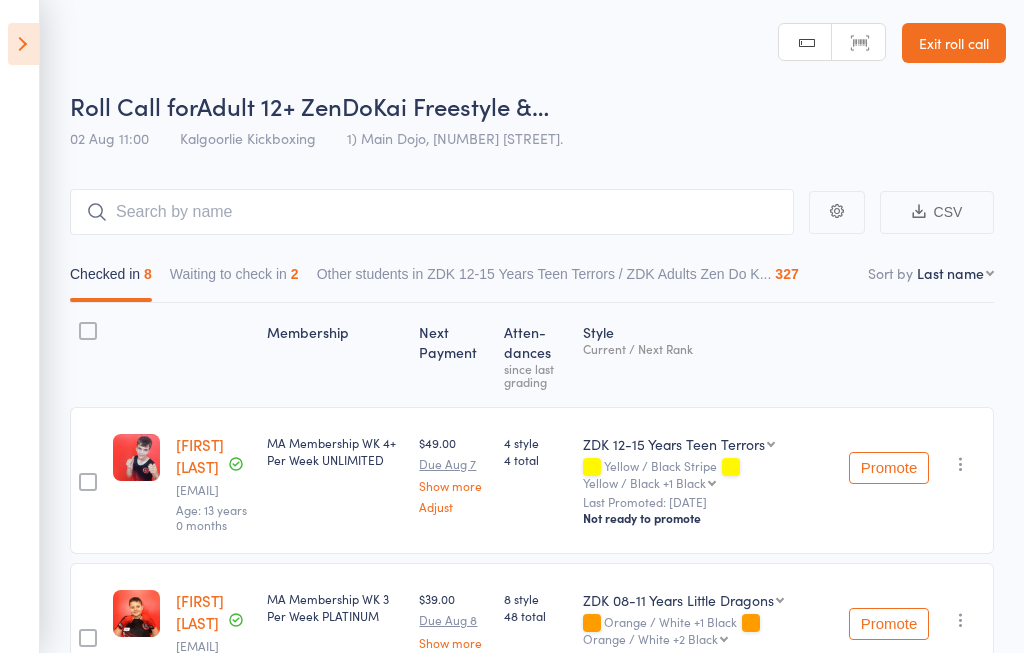 scroll, scrollTop: 0, scrollLeft: 0, axis: both 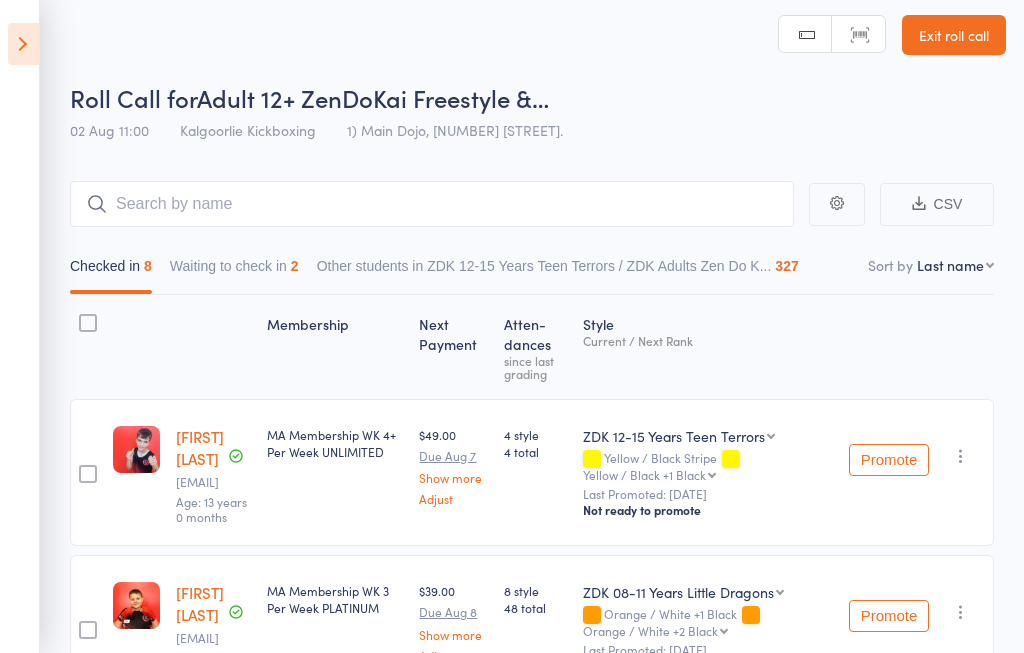 click at bounding box center (87, 347) 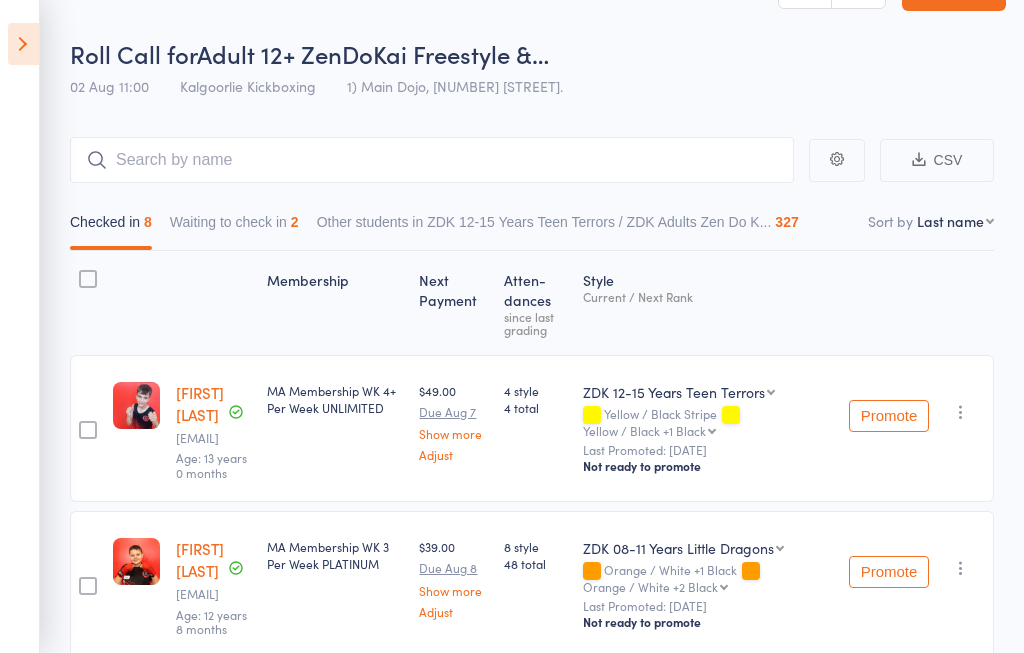 scroll, scrollTop: 0, scrollLeft: 0, axis: both 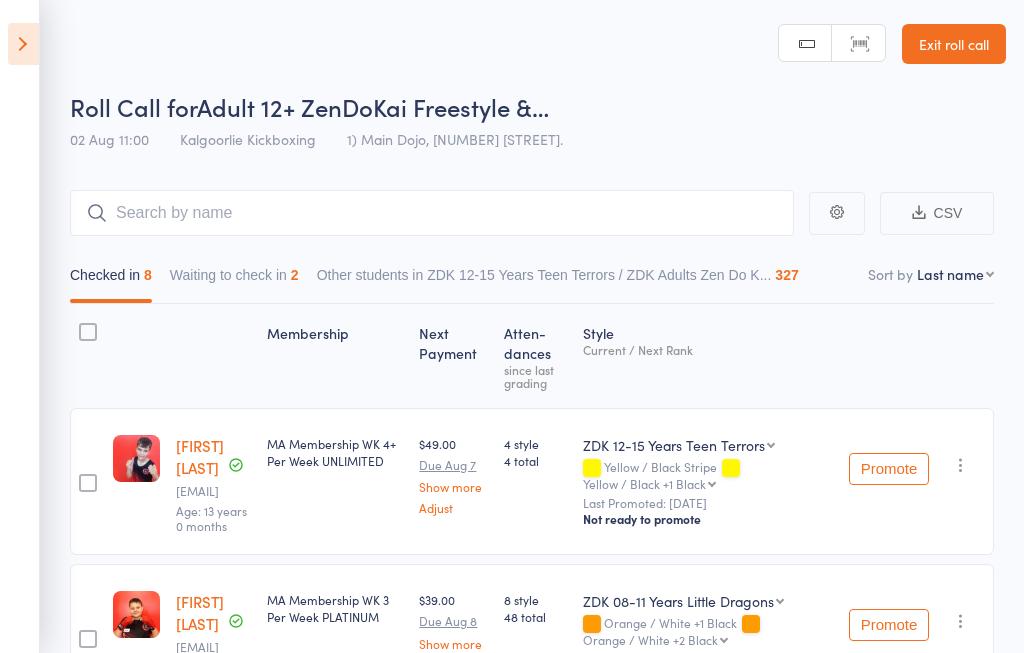 click at bounding box center (23, 44) 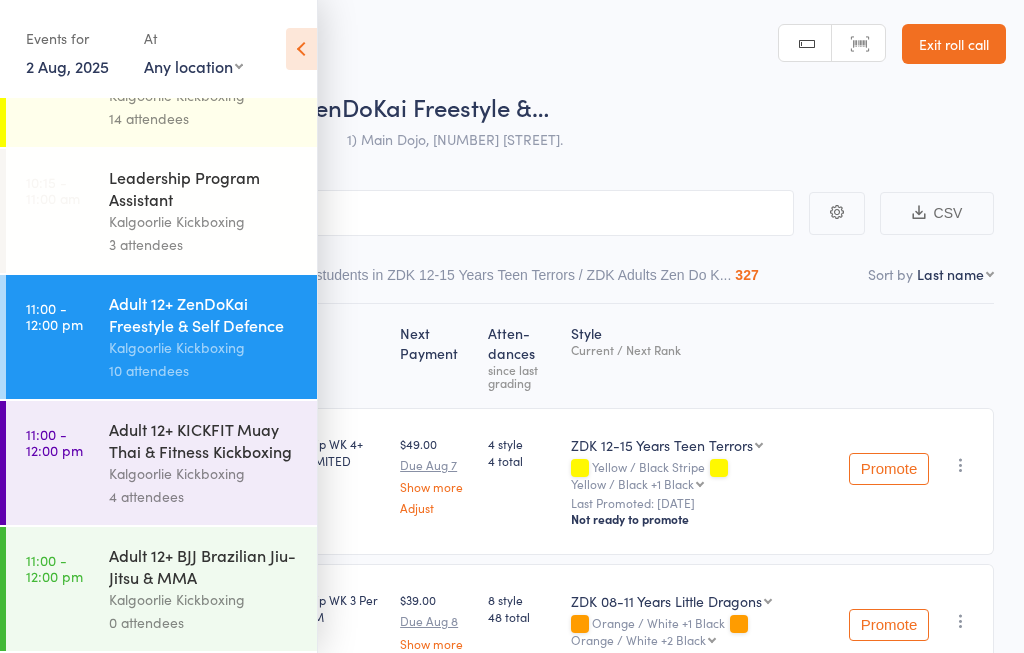 scroll, scrollTop: 615, scrollLeft: 0, axis: vertical 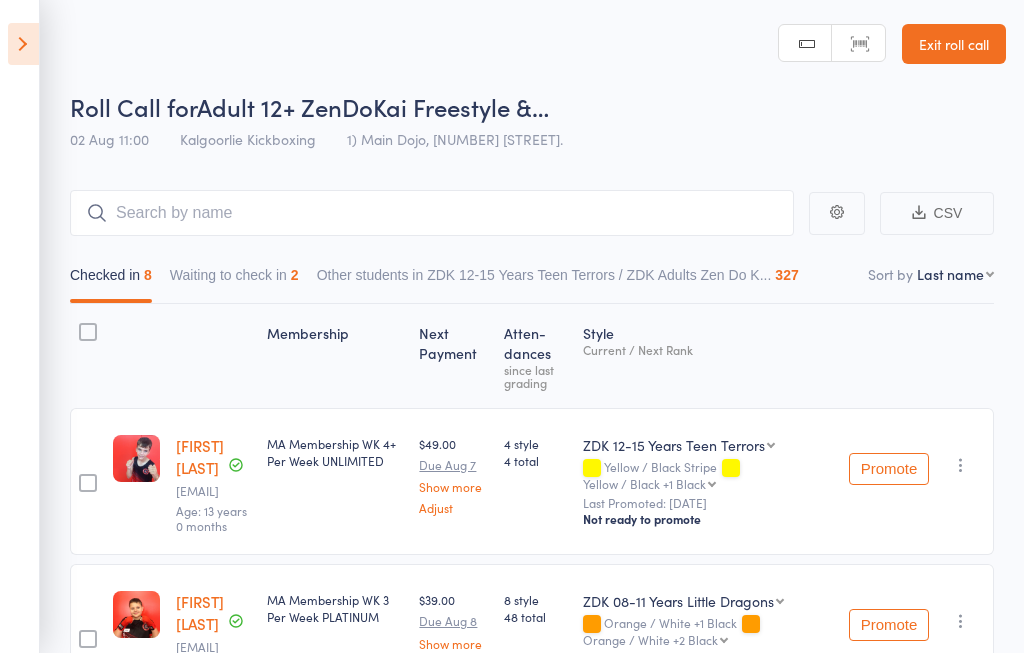 click on "Waiting to check in  2" at bounding box center (234, 280) 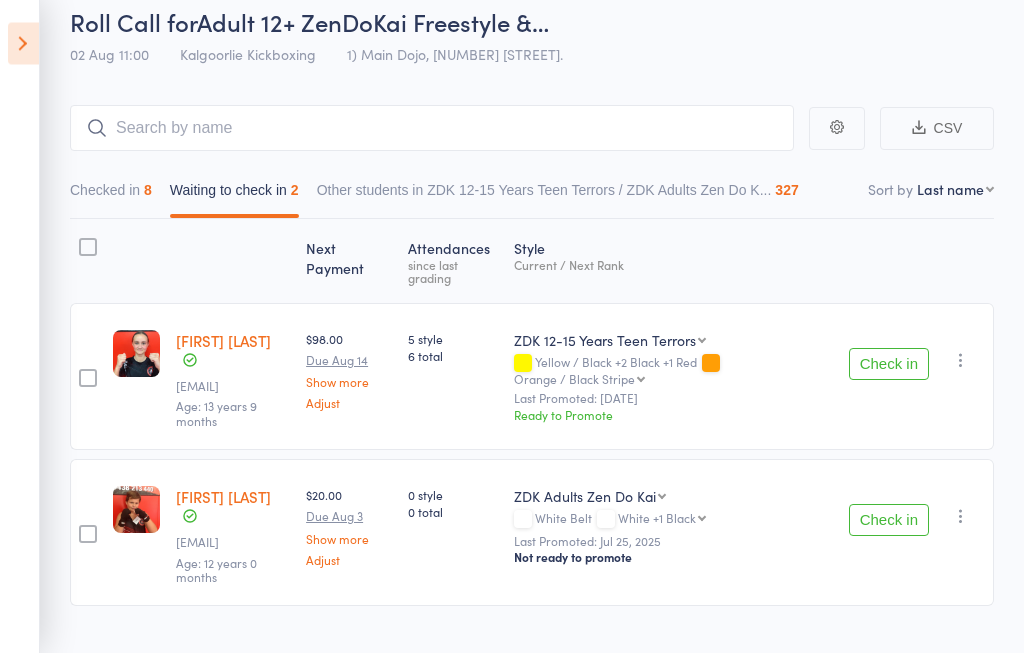 scroll, scrollTop: 86, scrollLeft: 0, axis: vertical 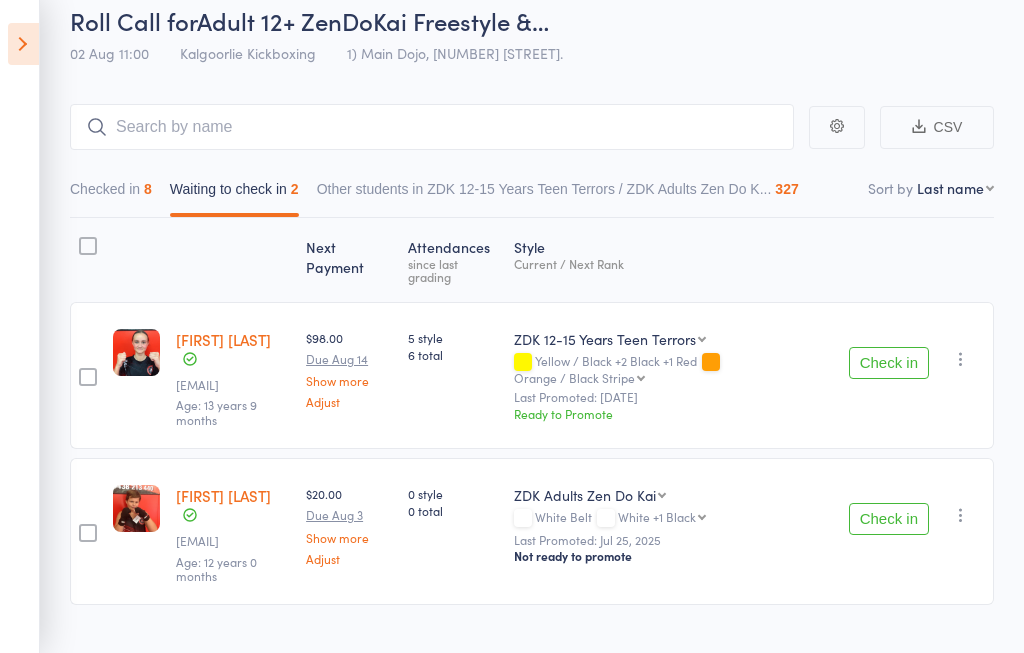 click on "Checked in  8" at bounding box center (111, 194) 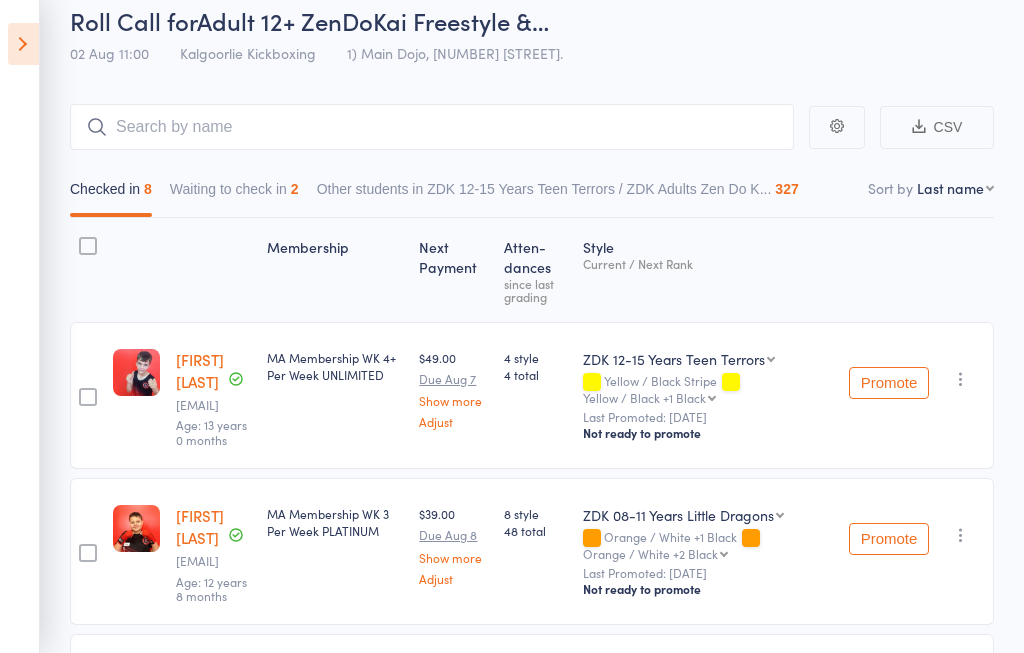 click at bounding box center [23, 44] 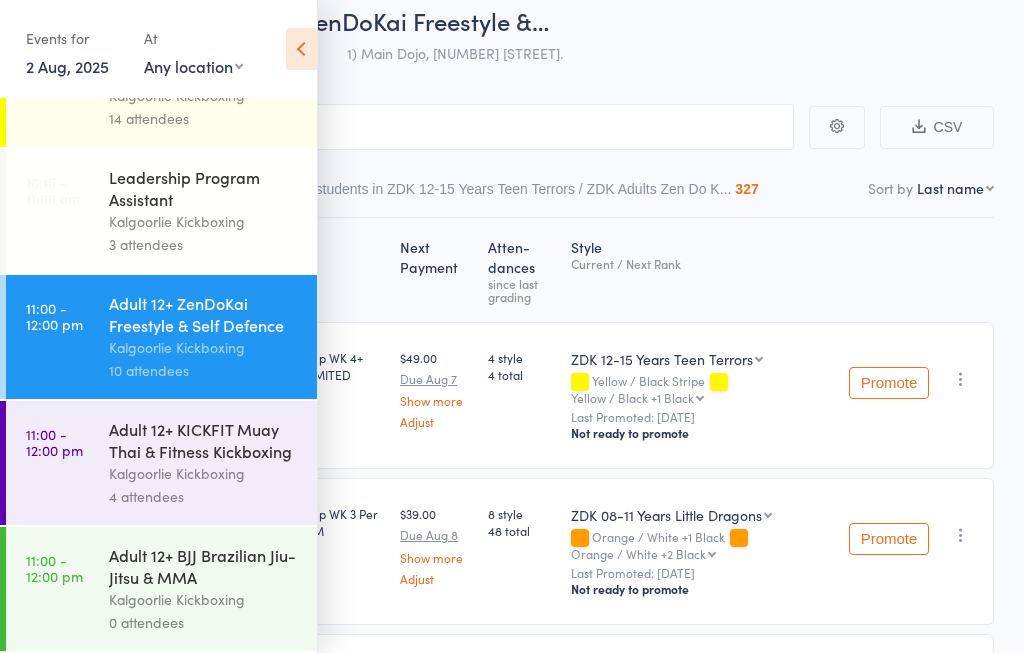 scroll, scrollTop: 125, scrollLeft: 0, axis: vertical 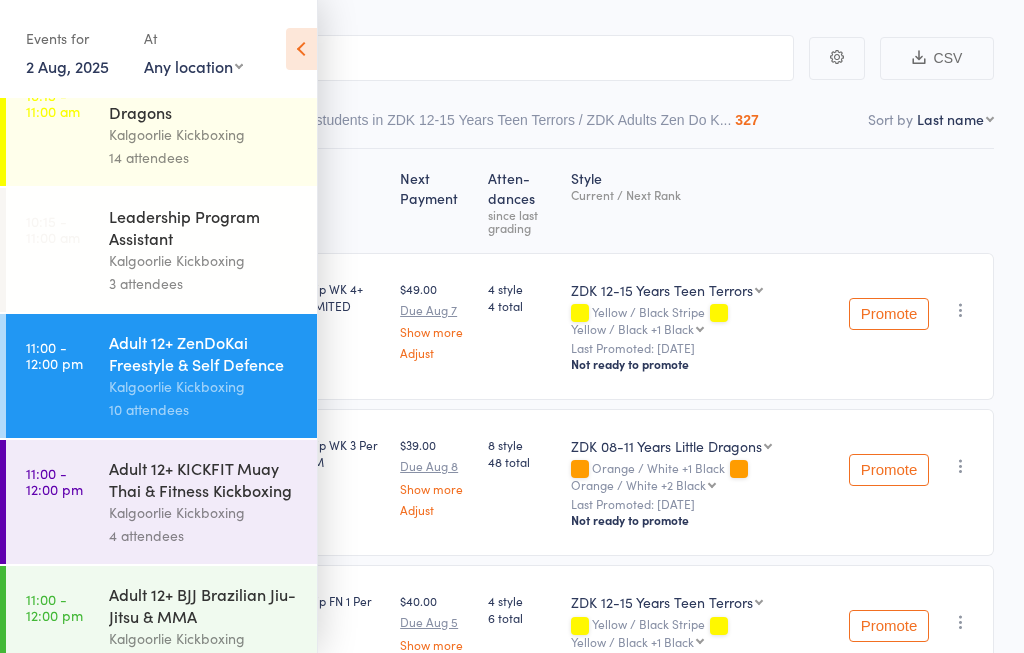 click on "11:00 - 12:00 pm Adult 12+ KICKFIT Muay Thai & Fitness Kickboxing Kalgoorlie Kickboxing 4 attendees" at bounding box center [161, 502] 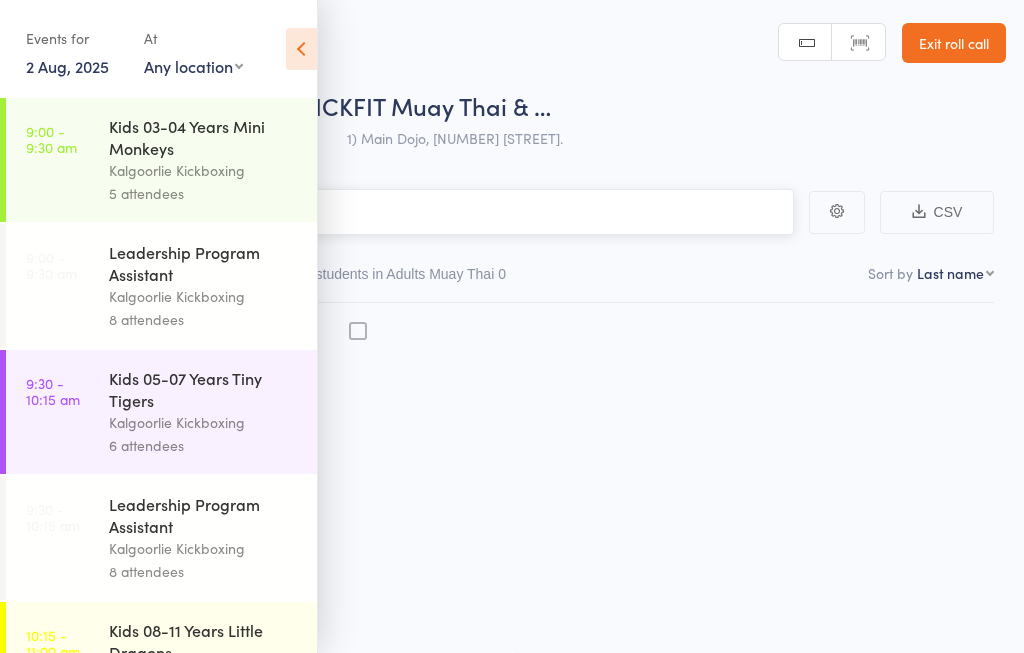 scroll, scrollTop: 0, scrollLeft: 0, axis: both 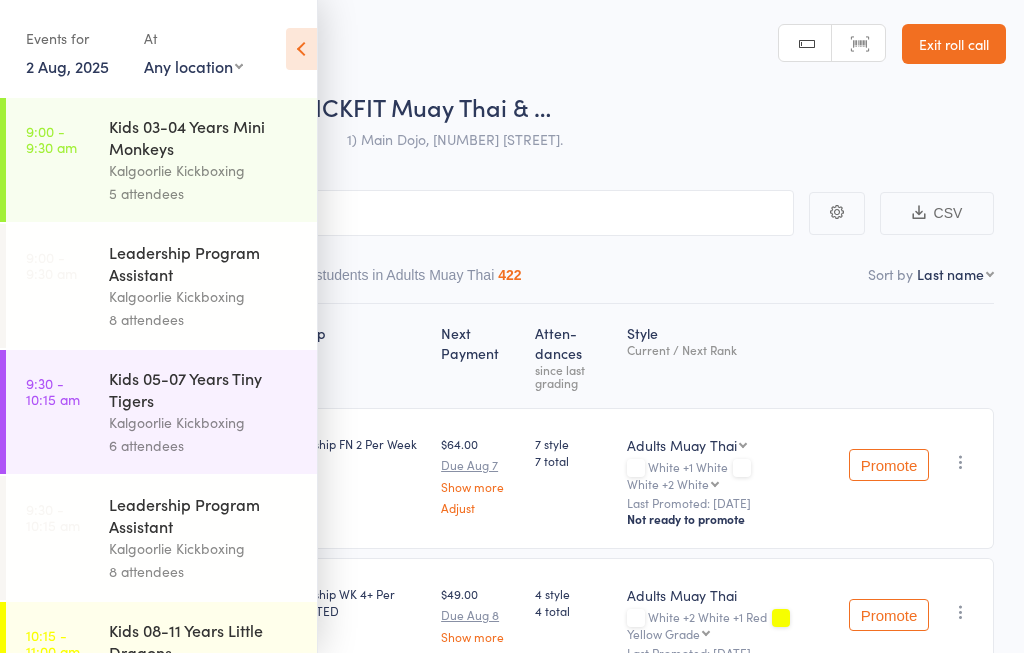 click on "Roll Call for  Adult 12+ KICKFIT Muay Thai & … 02 Aug 11:00  Kalgoorlie Kickboxing  1) Main Dojo, 224 Hare Street." at bounding box center [538, 125] 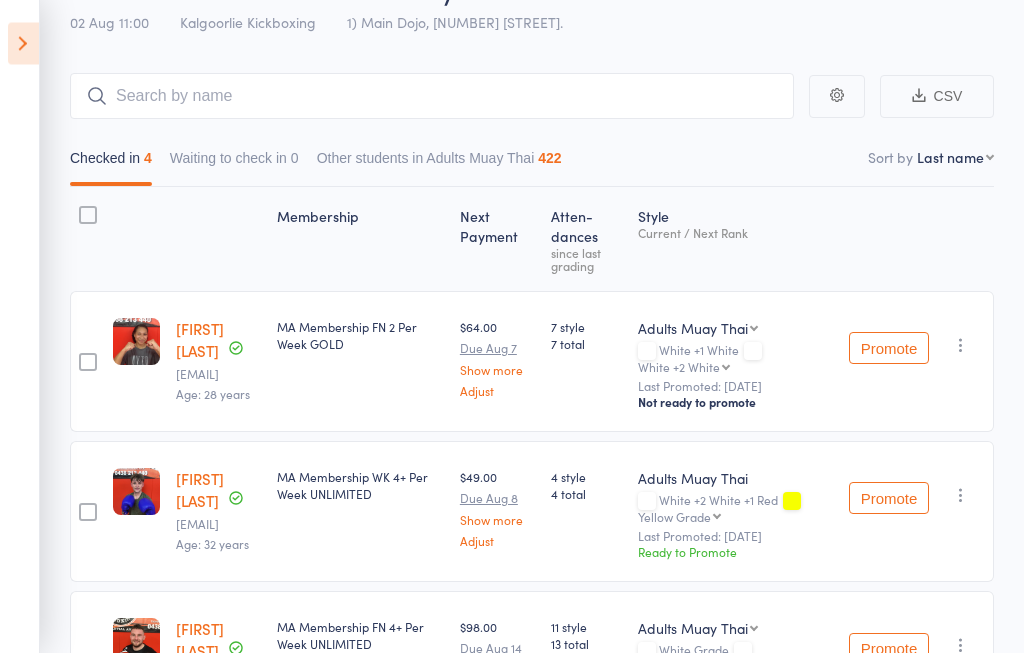 scroll, scrollTop: 0, scrollLeft: 0, axis: both 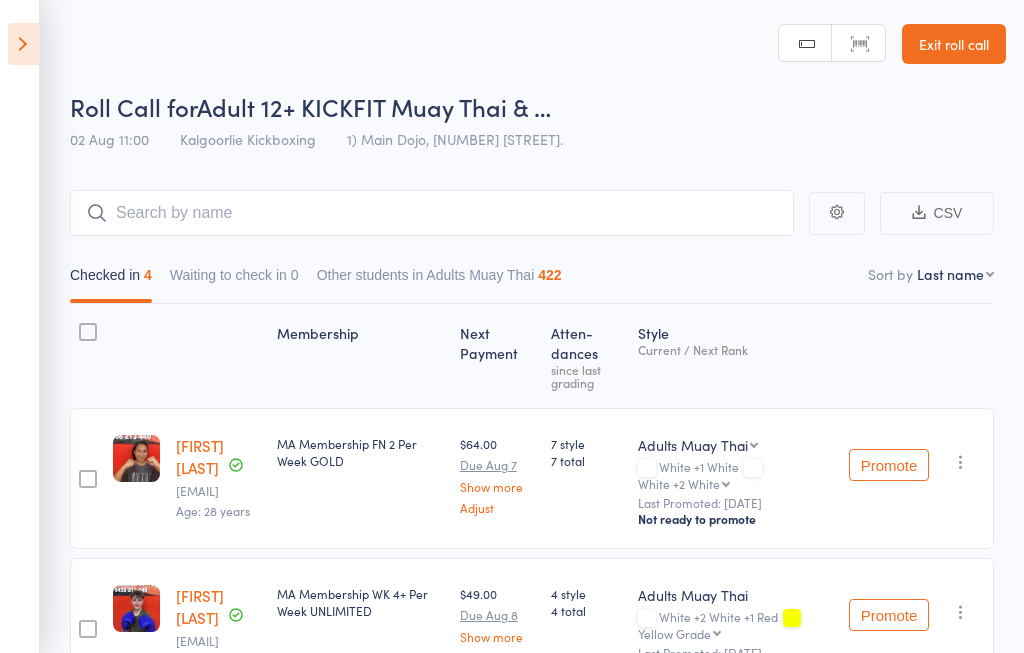 click at bounding box center [23, 44] 